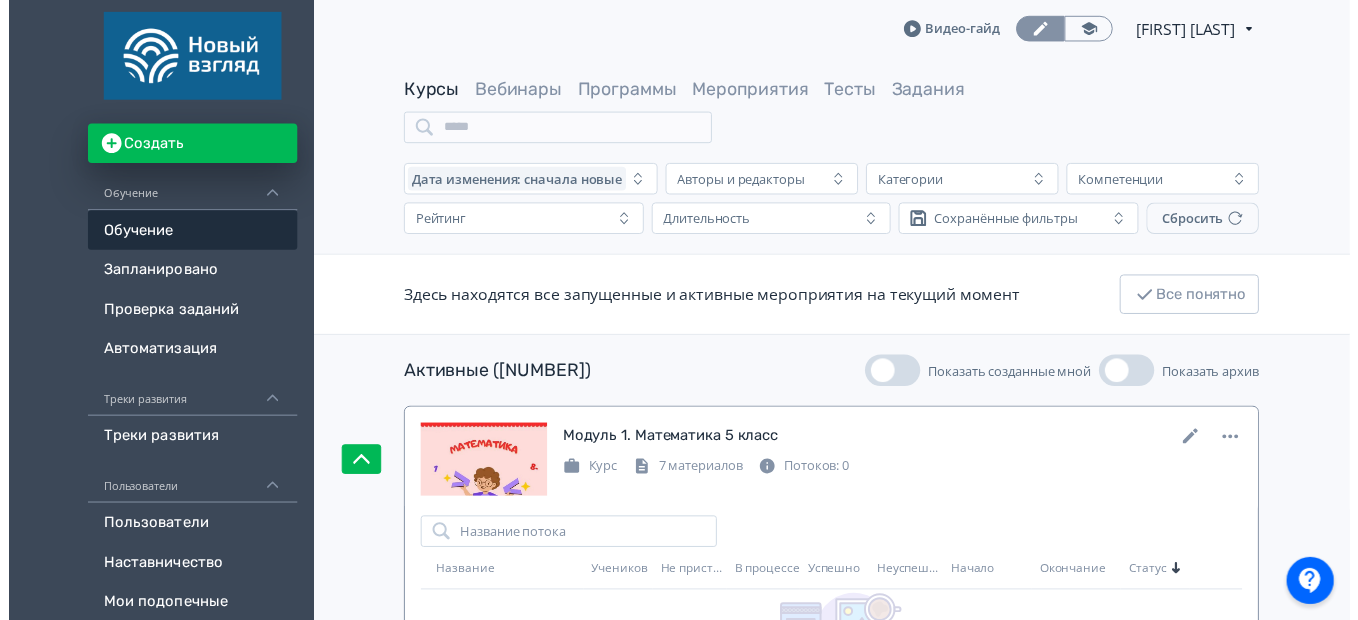 scroll, scrollTop: 0, scrollLeft: 0, axis: both 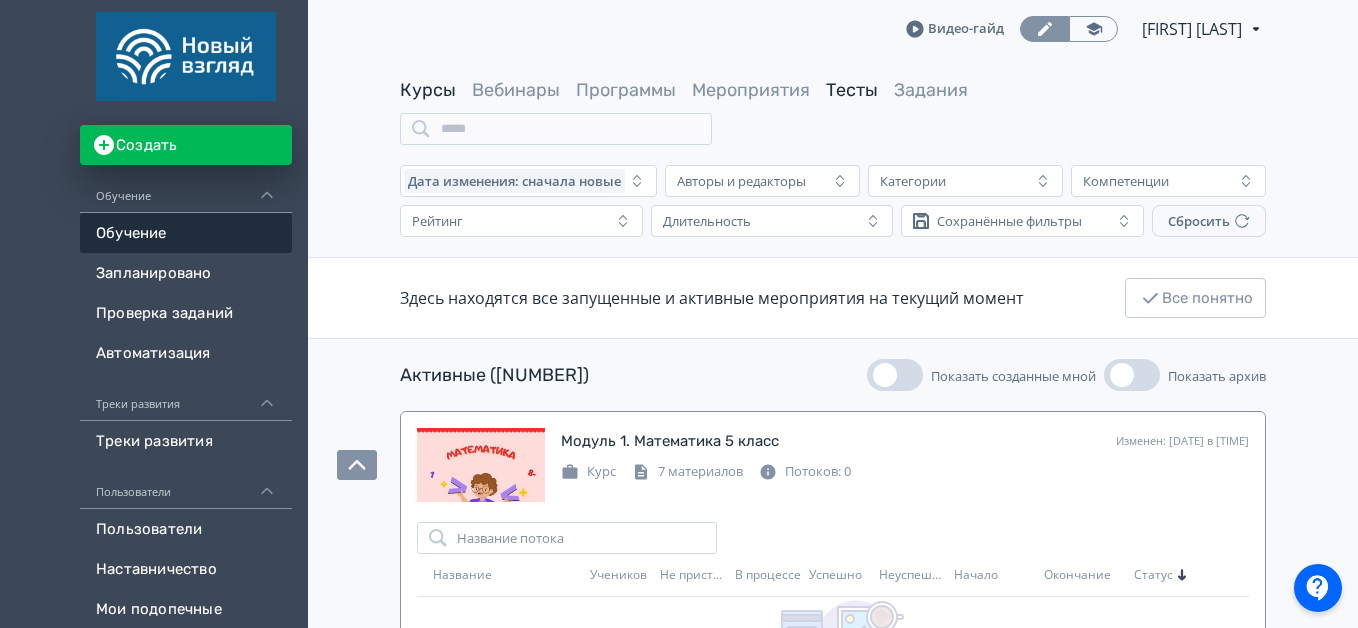 click on "Тесты" at bounding box center [852, 90] 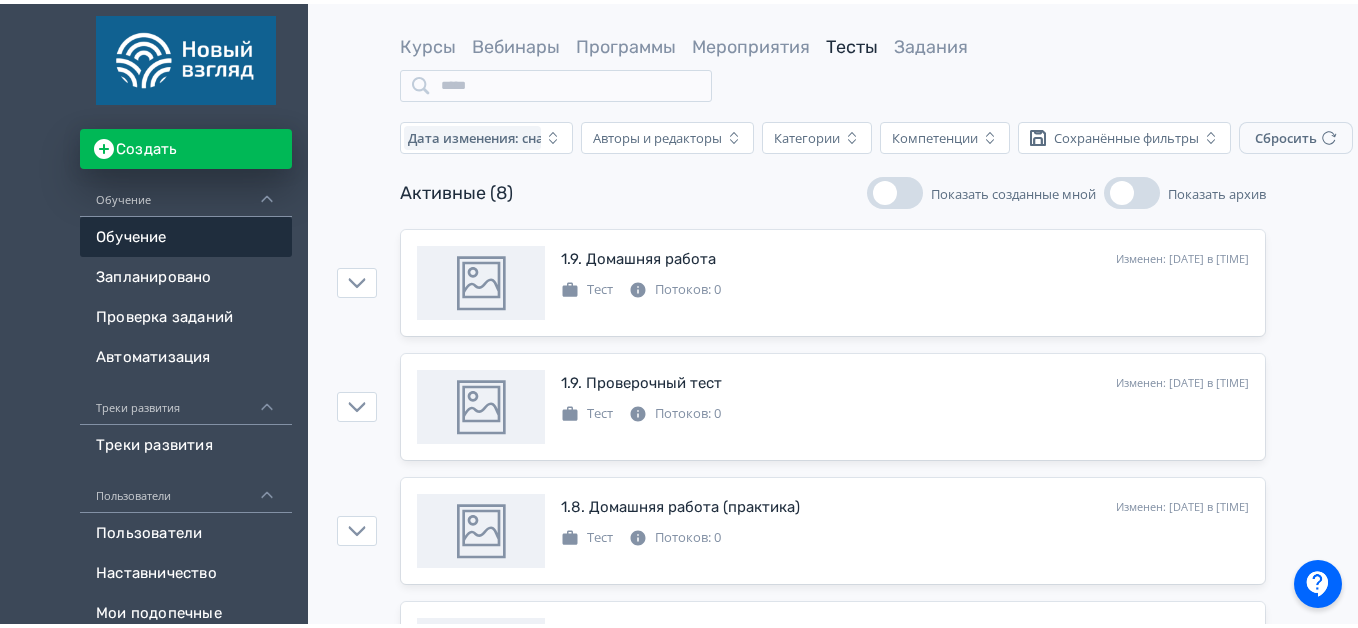 scroll, scrollTop: 0, scrollLeft: 0, axis: both 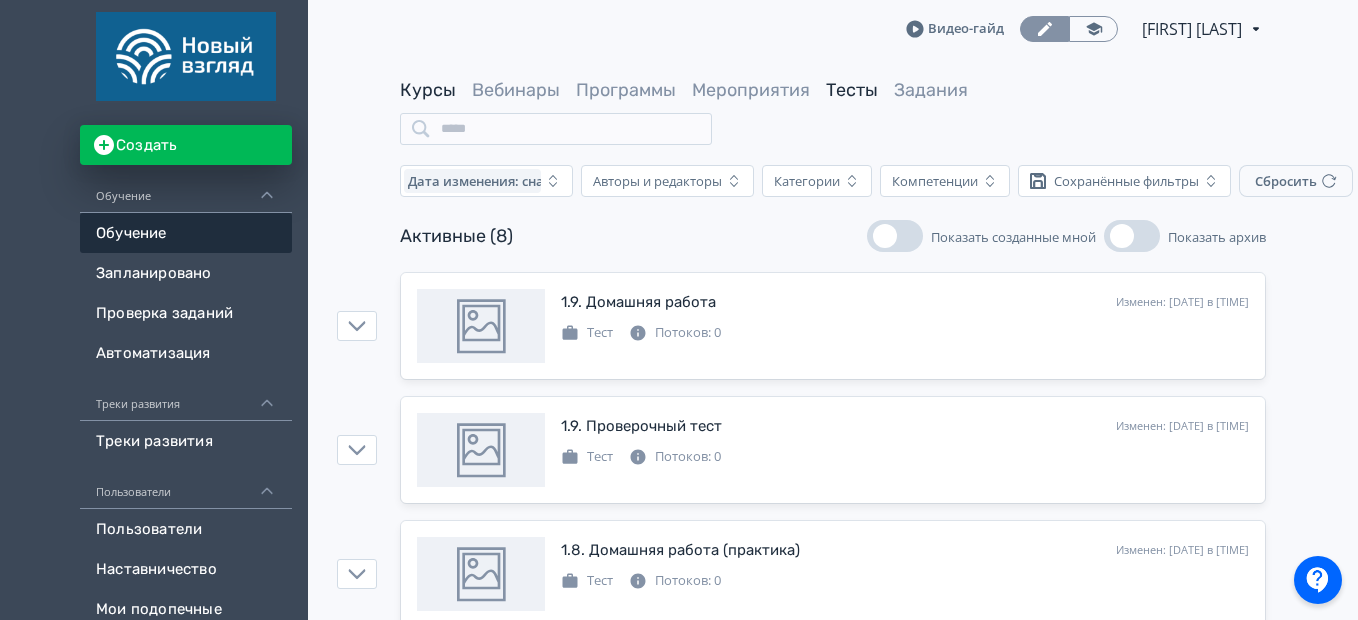 click on "Курсы" at bounding box center (428, 90) 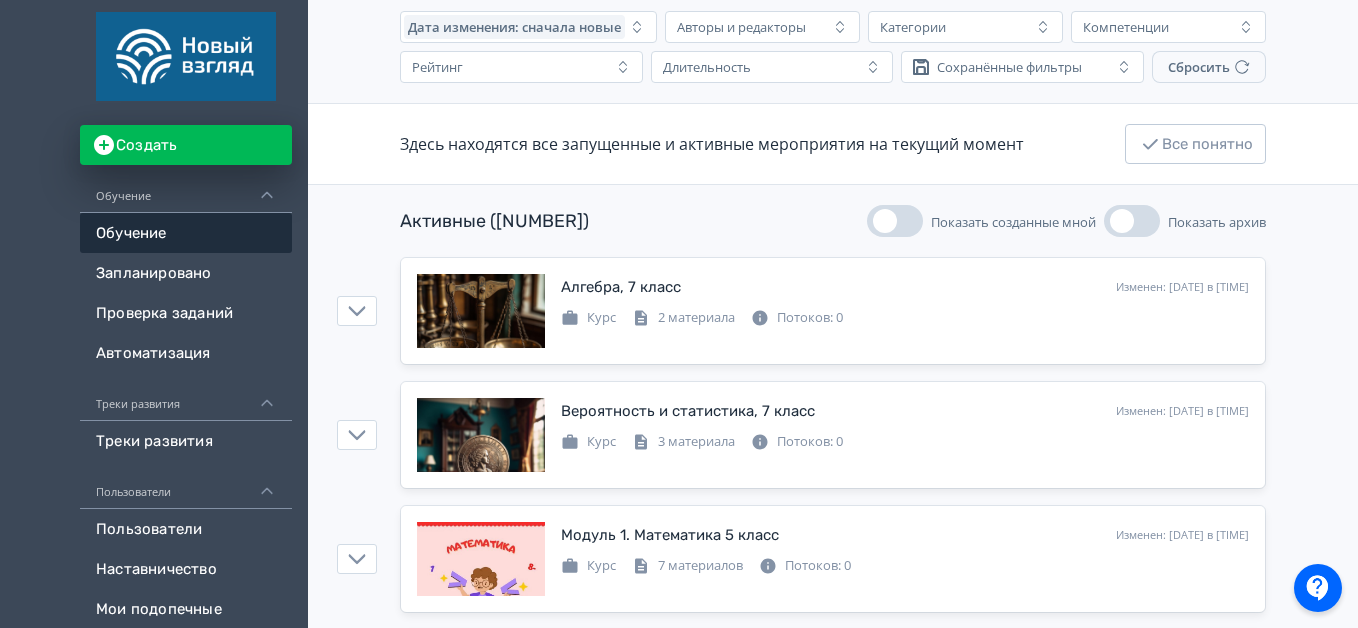 scroll, scrollTop: 200, scrollLeft: 0, axis: vertical 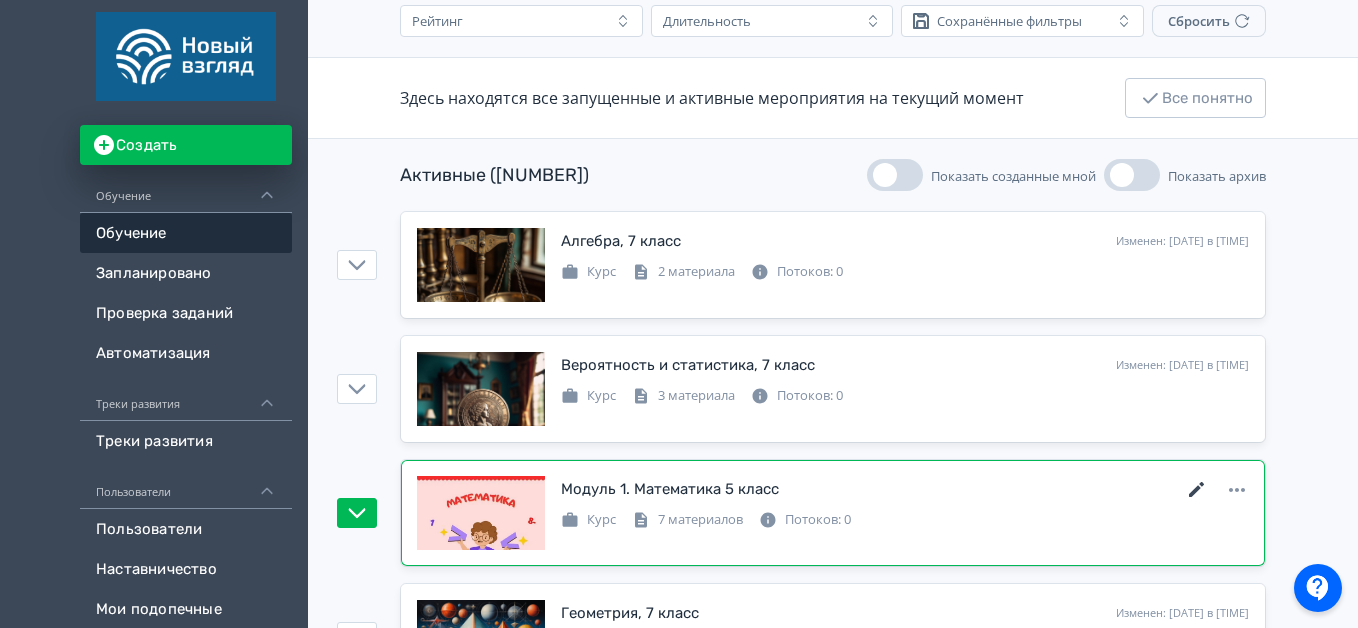 click 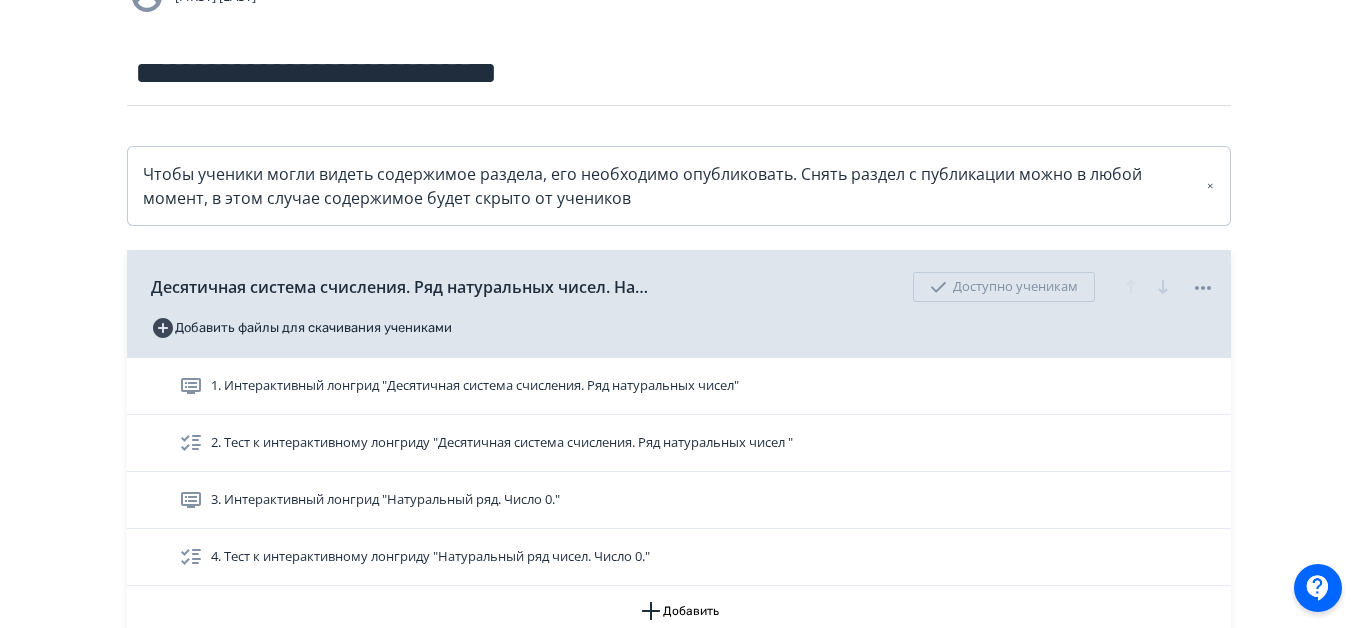 scroll, scrollTop: 300, scrollLeft: 0, axis: vertical 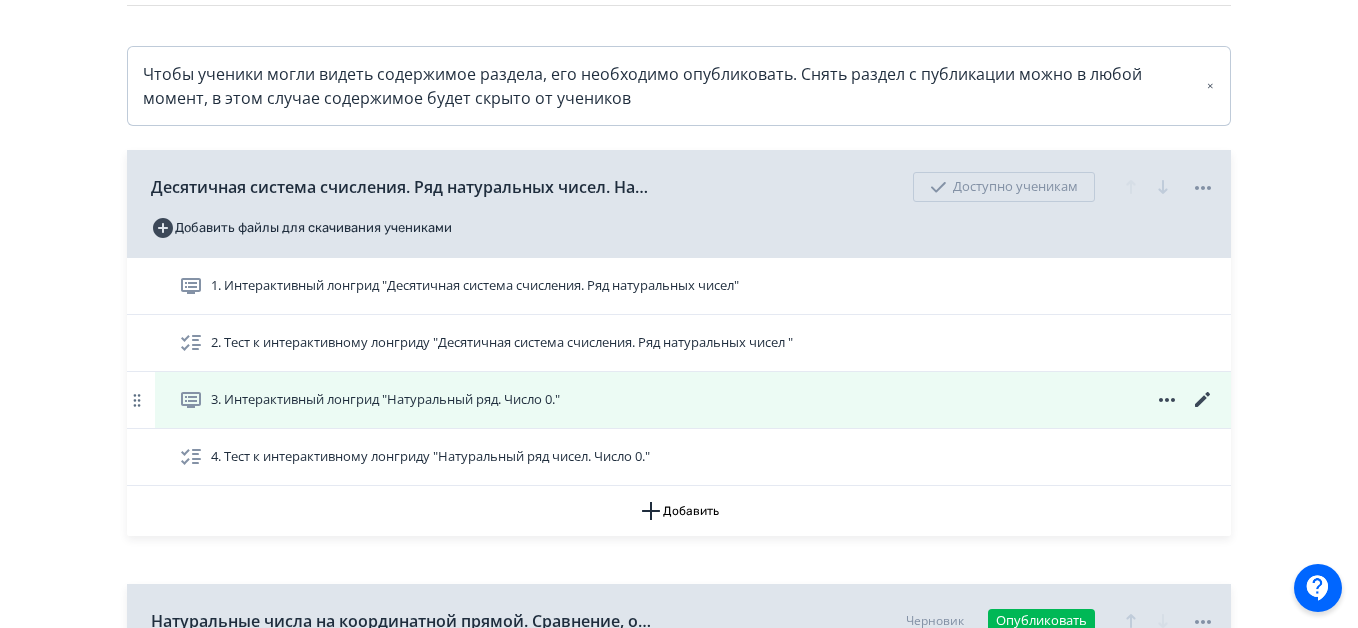 click 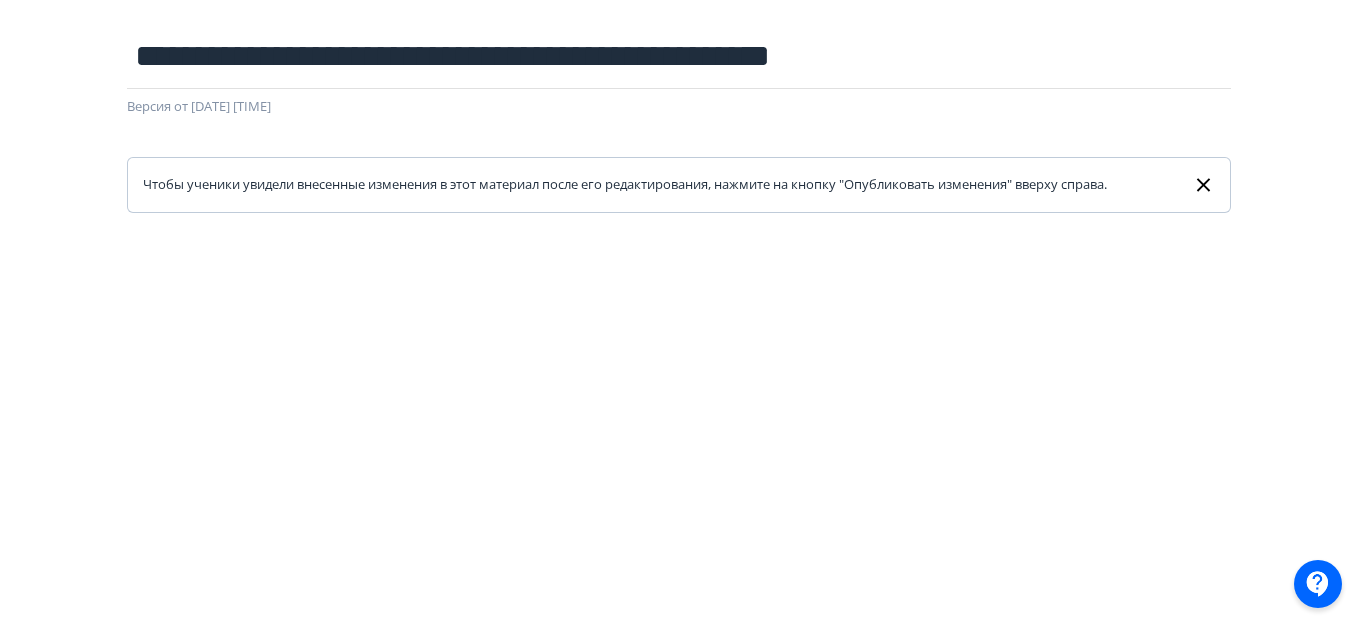 scroll, scrollTop: 0, scrollLeft: 0, axis: both 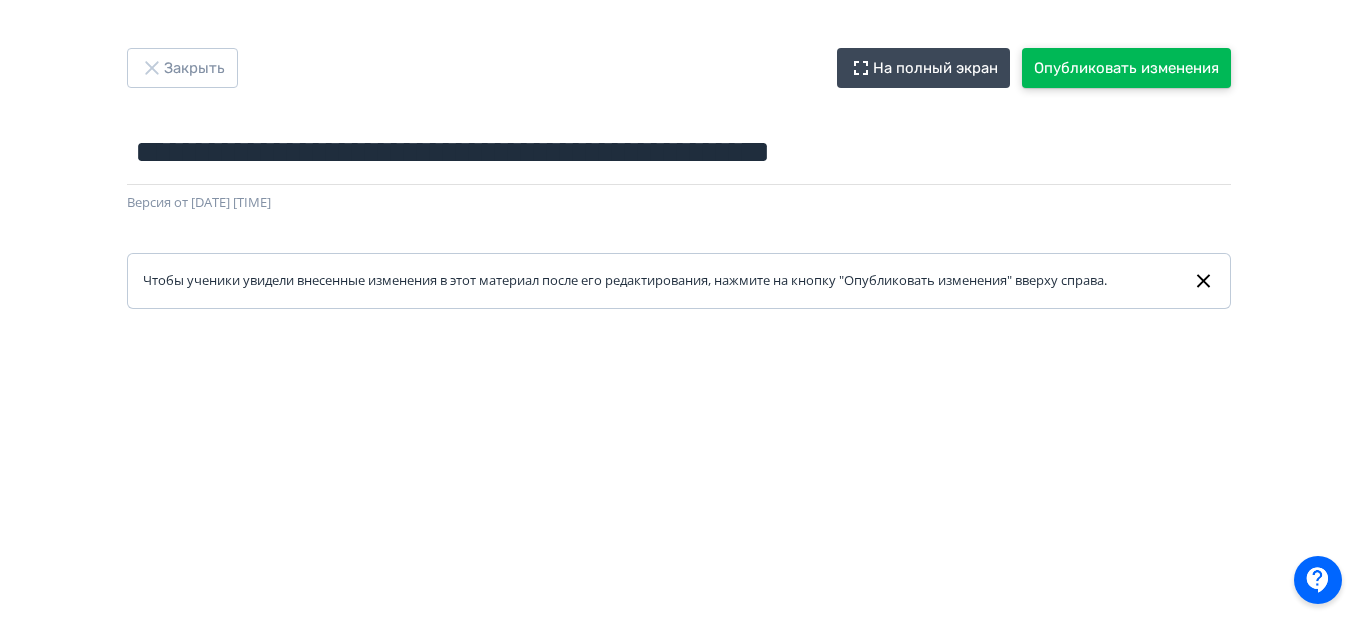 click on "Опубликовать изменения" at bounding box center [1126, 68] 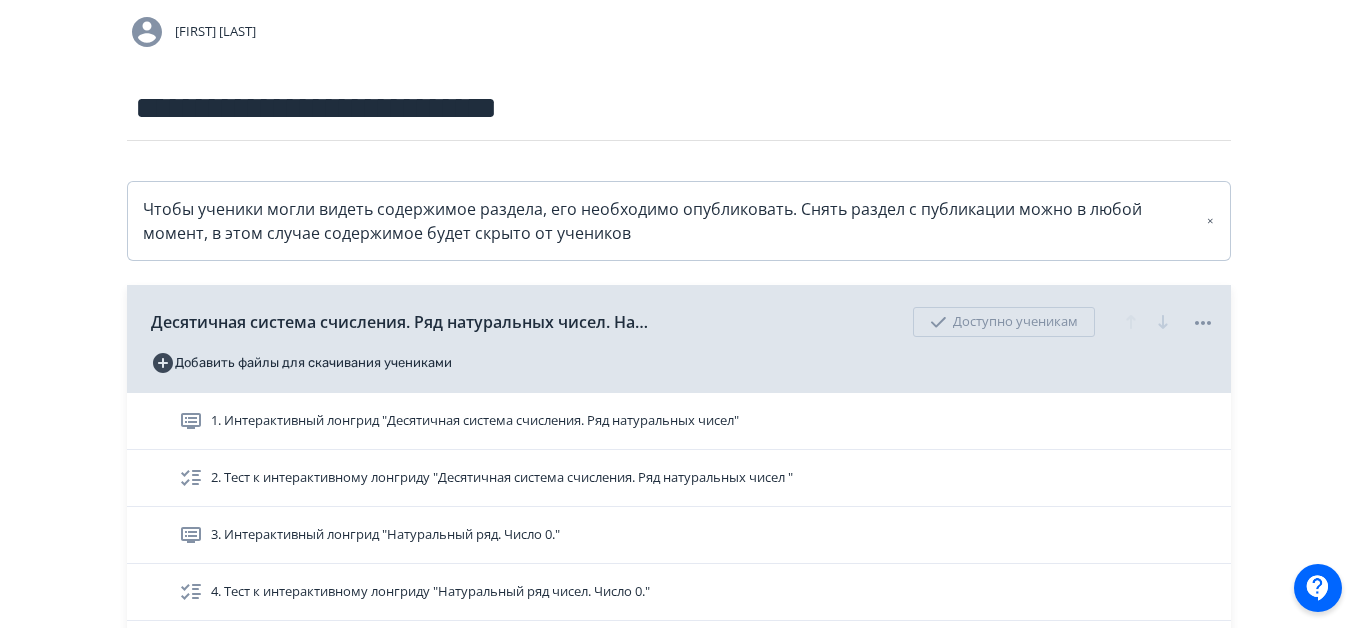 scroll, scrollTop: 200, scrollLeft: 0, axis: vertical 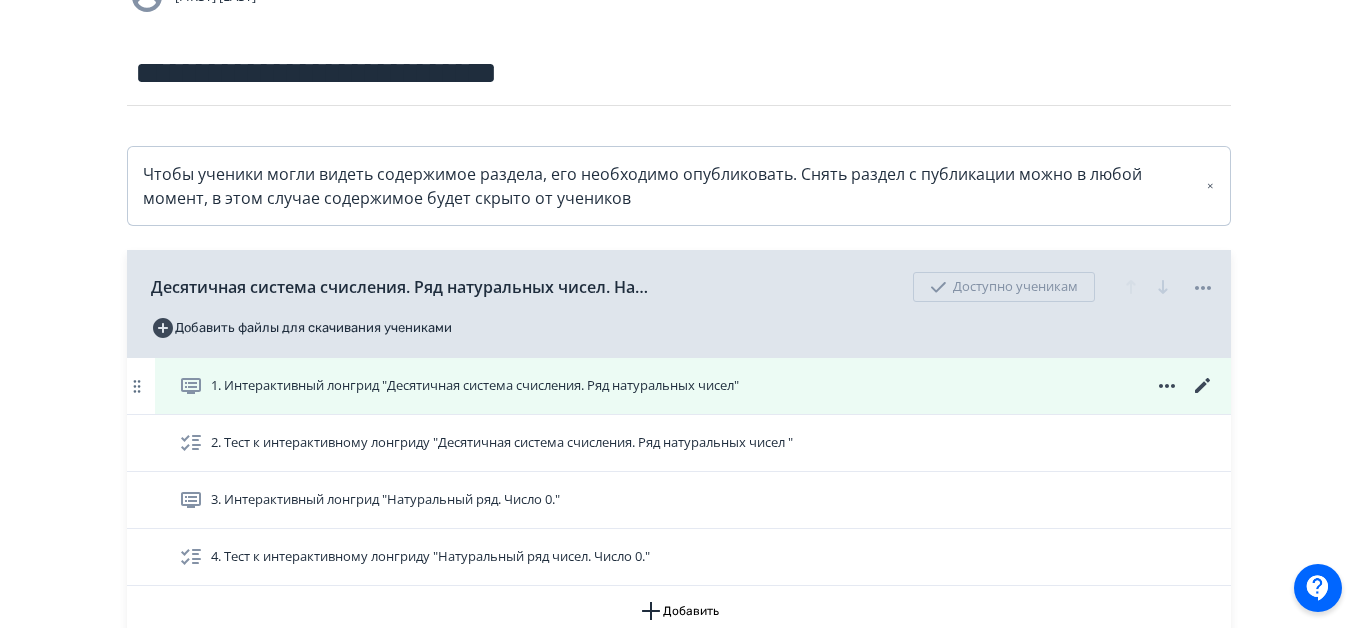 click 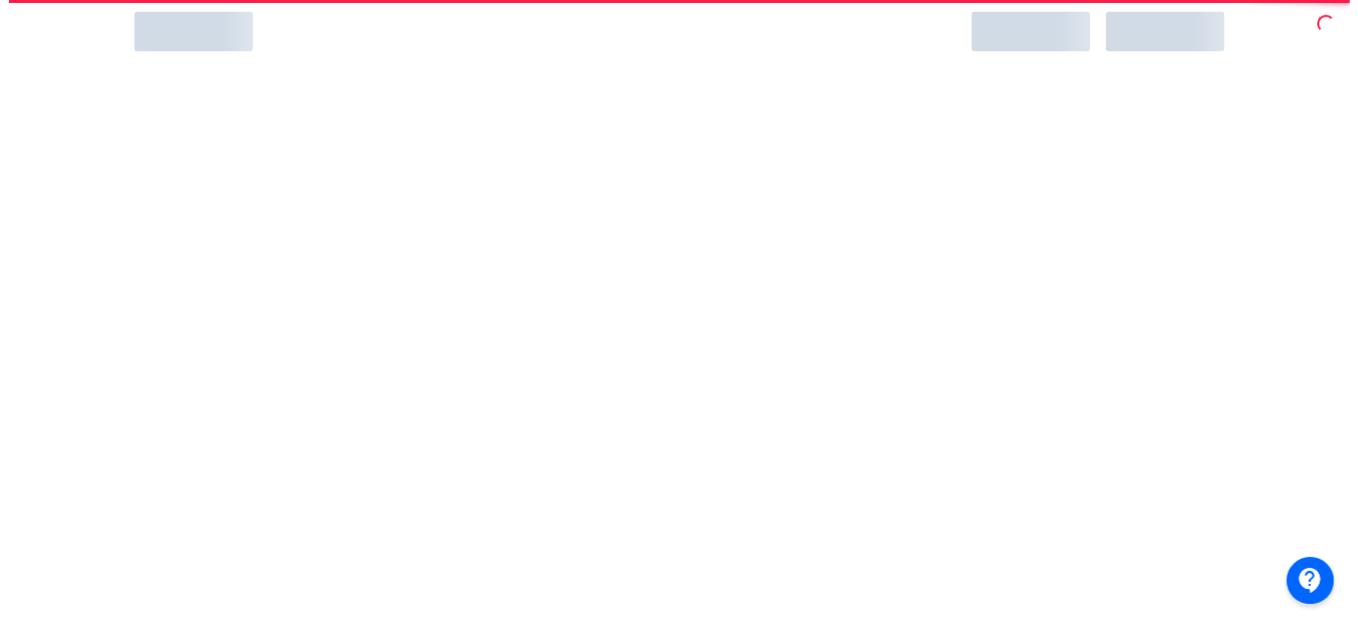 scroll, scrollTop: 0, scrollLeft: 0, axis: both 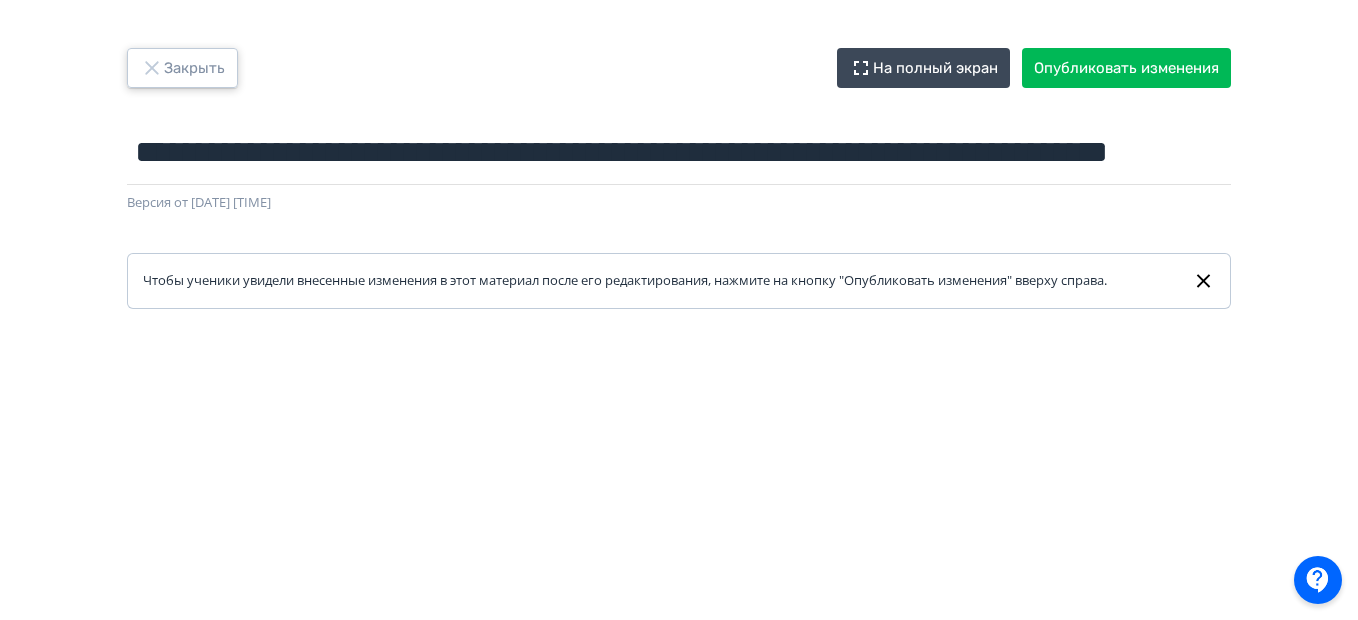 click on "Закрыть" at bounding box center (182, 68) 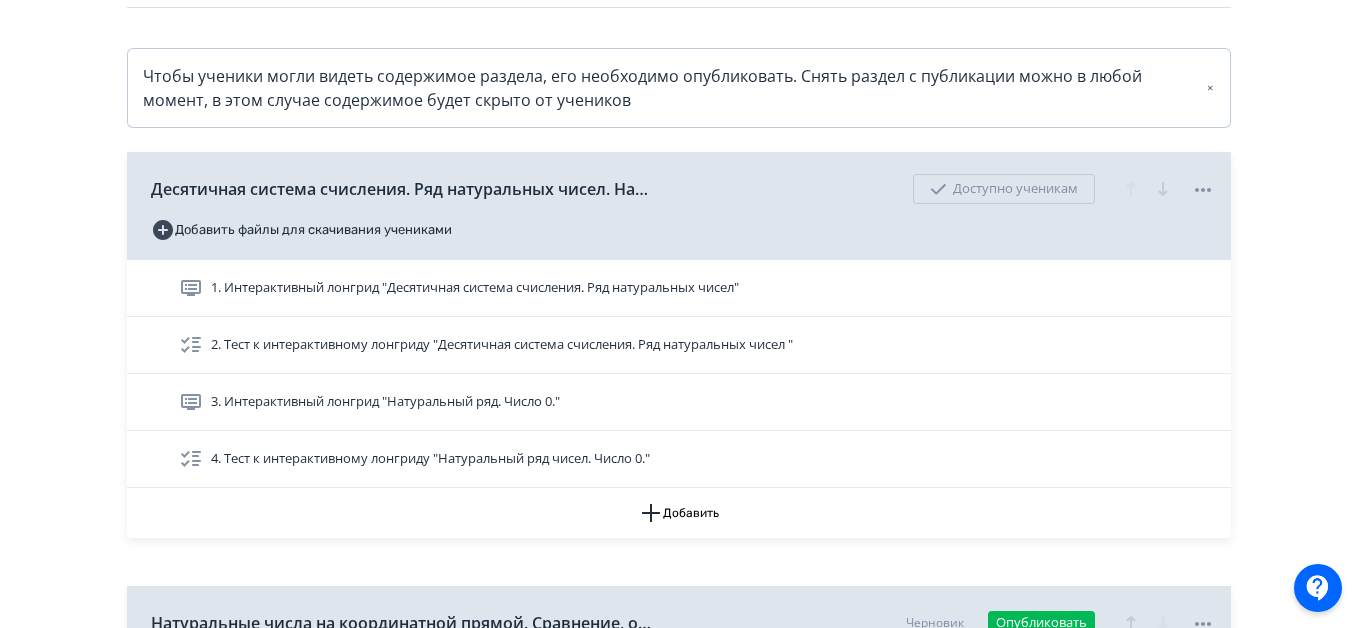 scroll, scrollTop: 300, scrollLeft: 0, axis: vertical 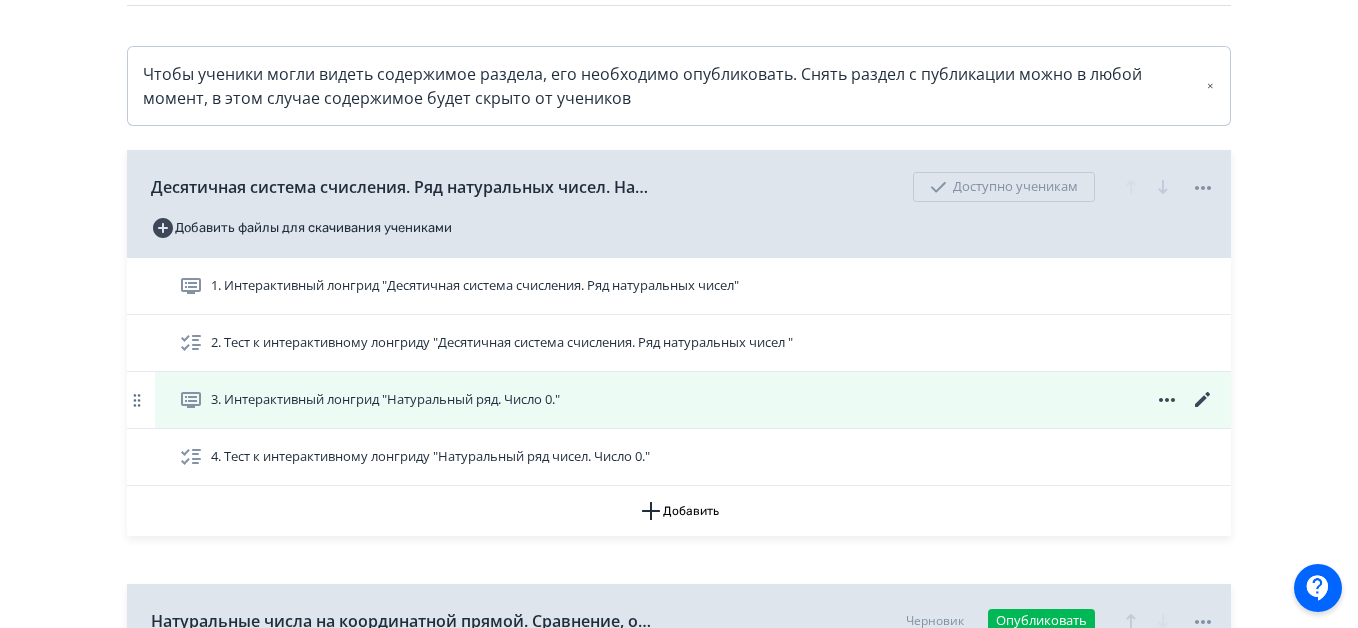 click 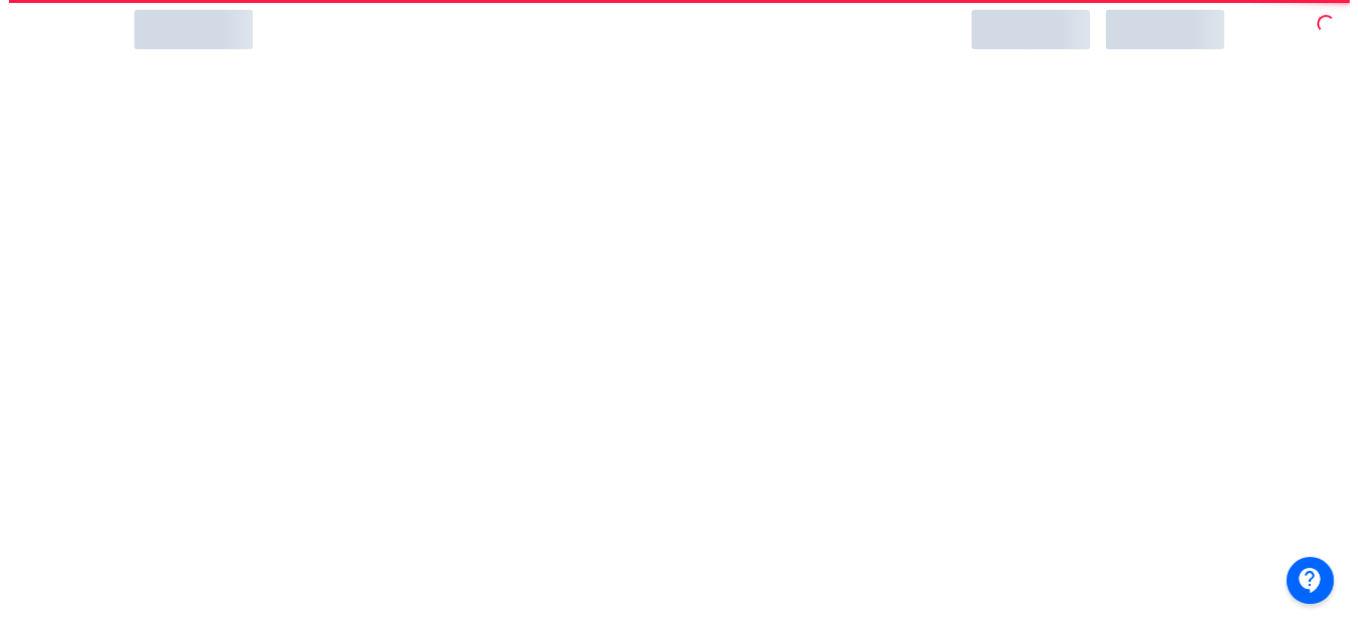 scroll, scrollTop: 0, scrollLeft: 0, axis: both 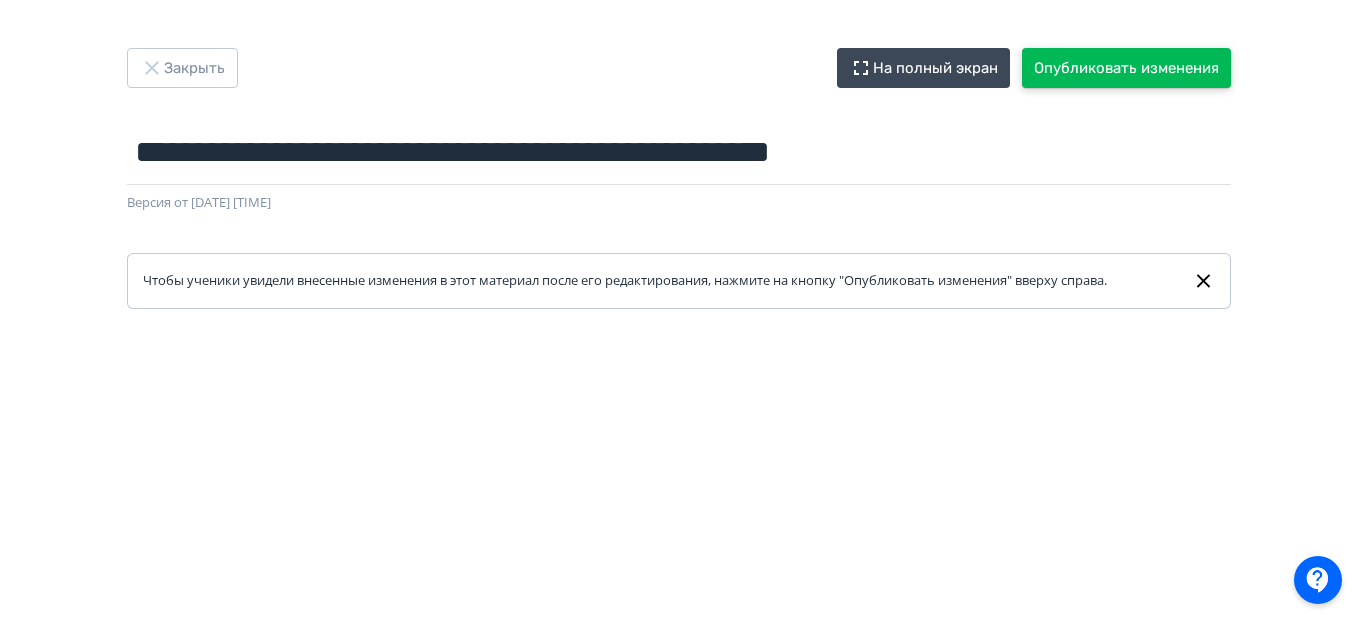 click on "Опубликовать изменения" at bounding box center [1126, 68] 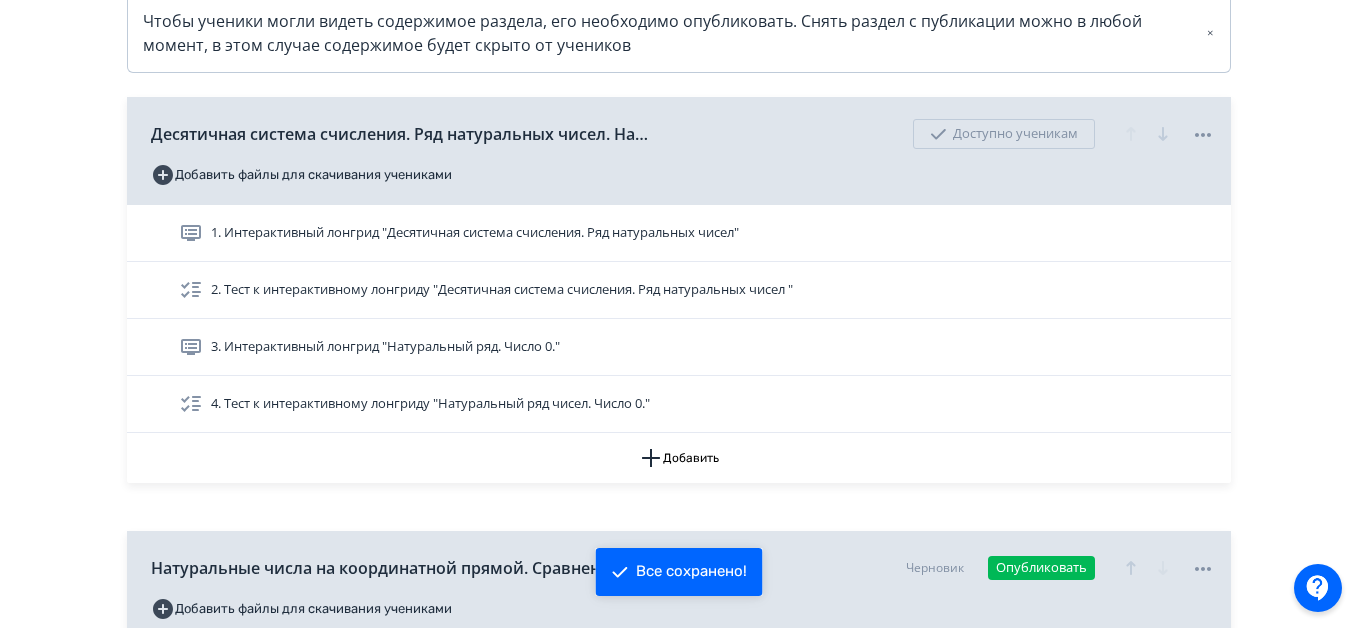 scroll, scrollTop: 400, scrollLeft: 0, axis: vertical 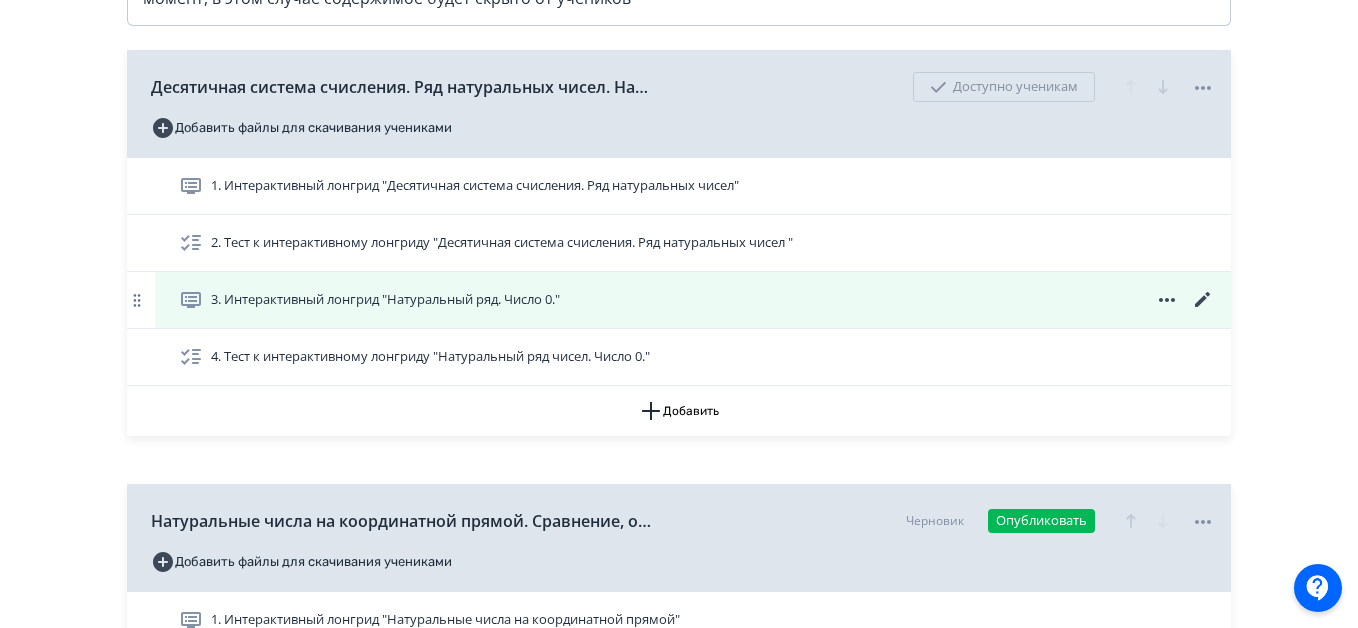 click 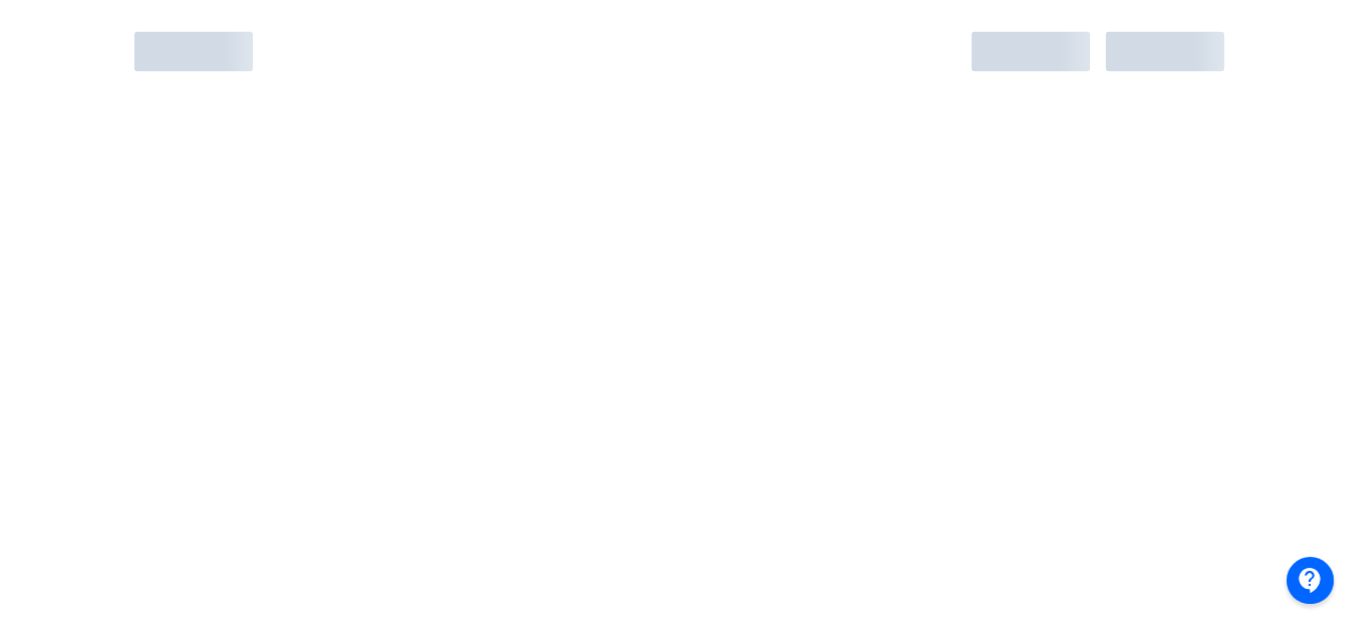 scroll, scrollTop: 0, scrollLeft: 0, axis: both 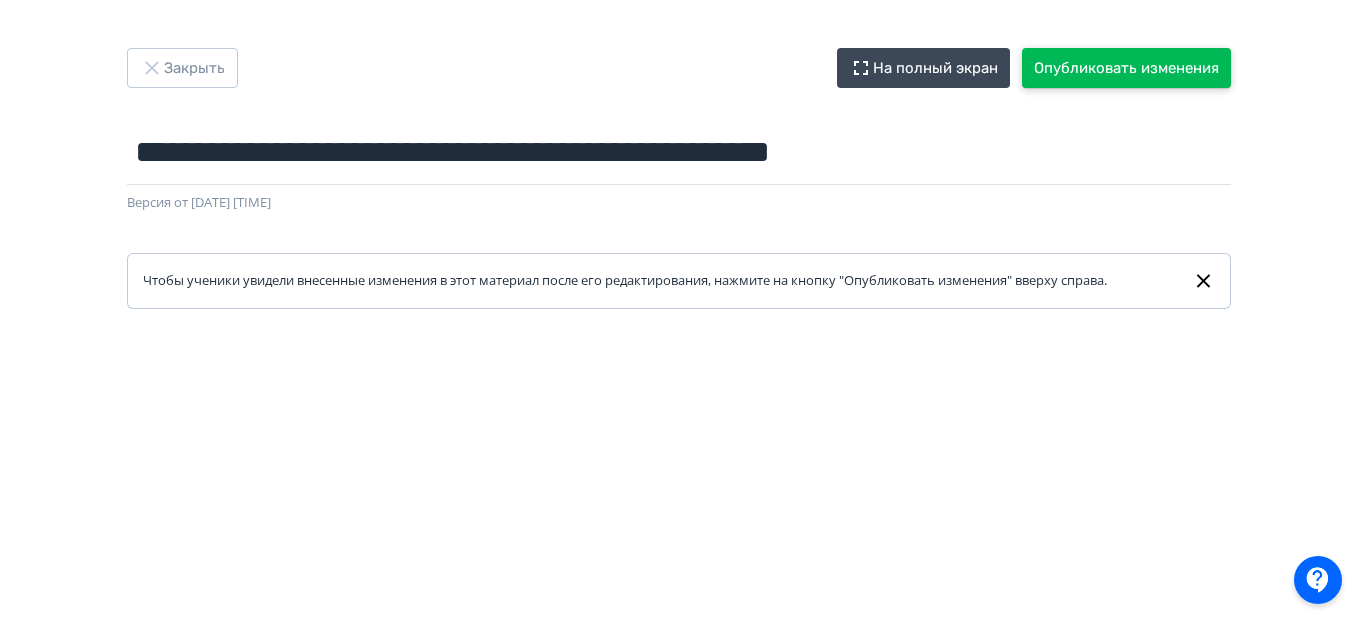 click on "Опубликовать изменения" at bounding box center [1126, 68] 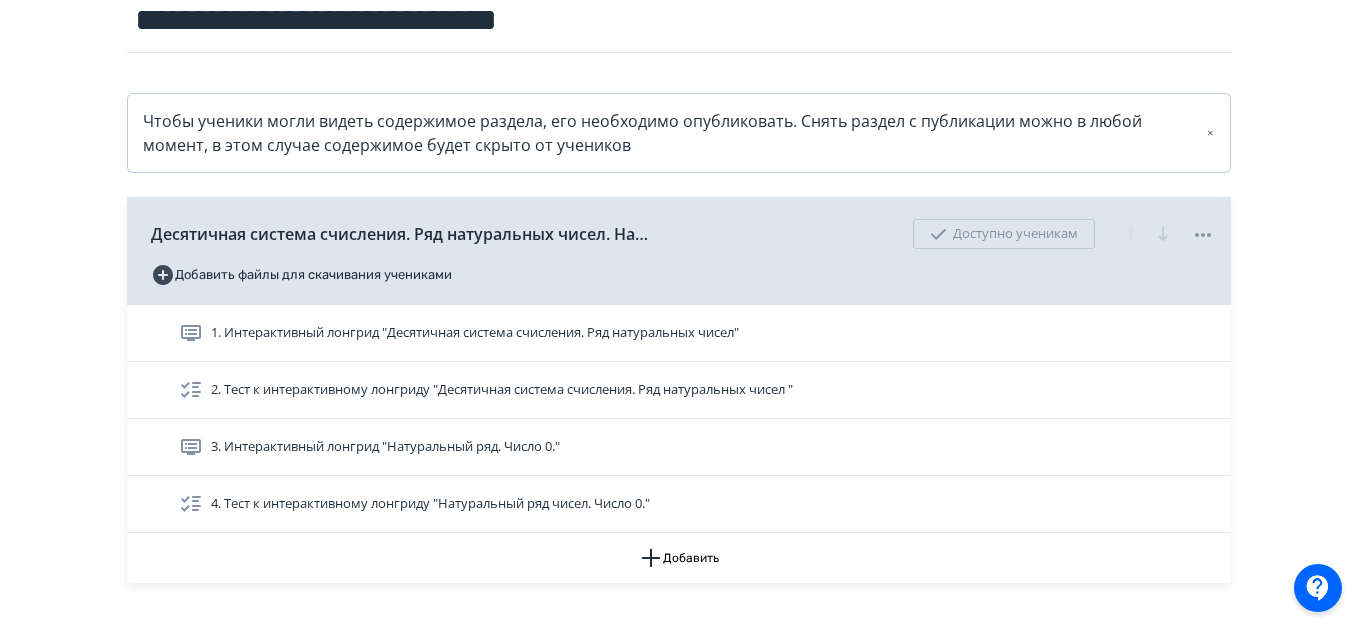 scroll, scrollTop: 300, scrollLeft: 0, axis: vertical 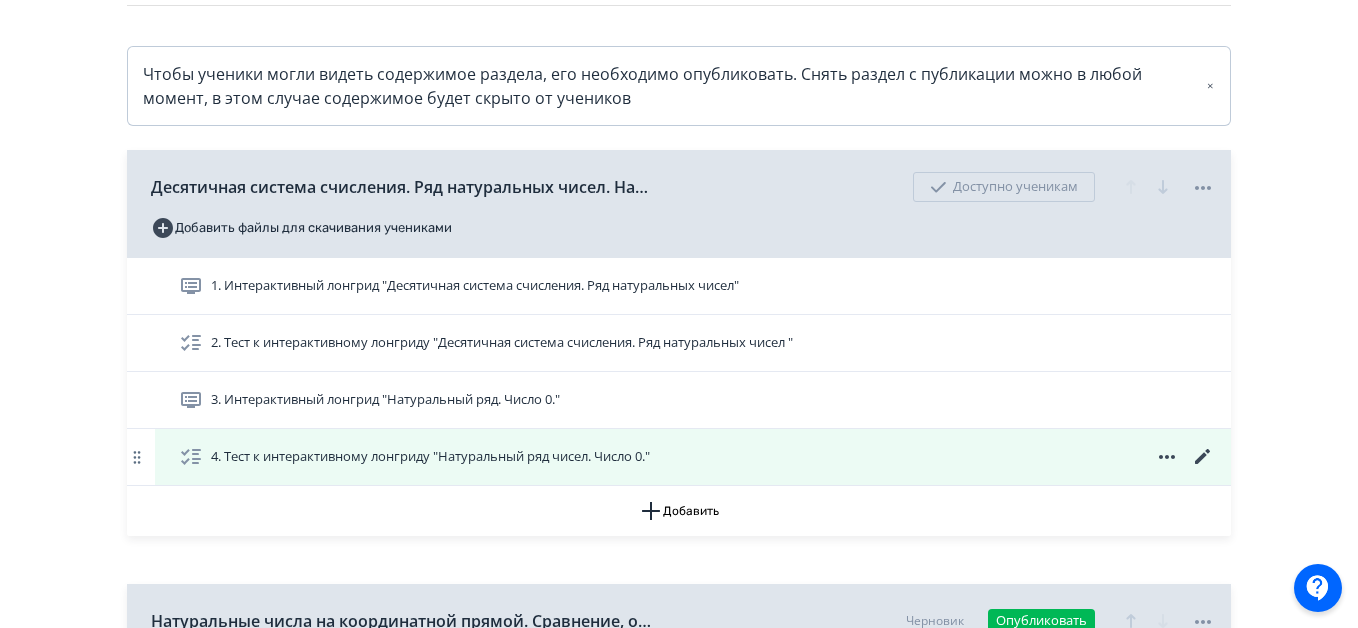 click 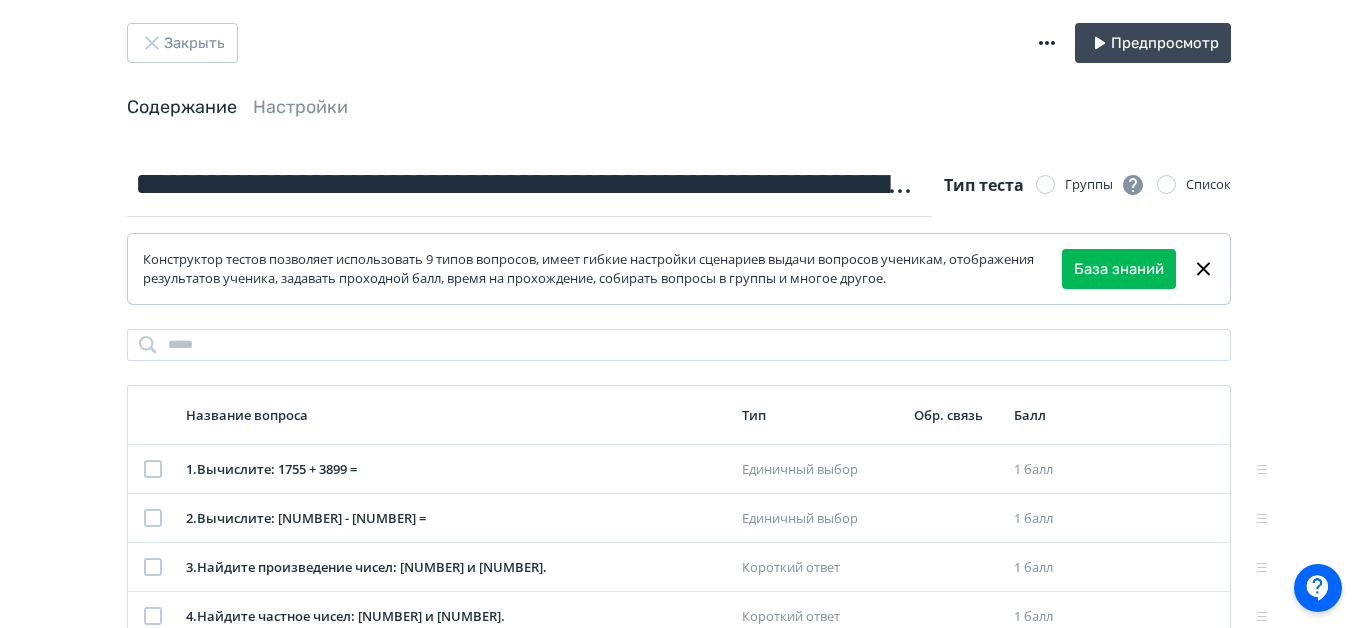 scroll, scrollTop: 0, scrollLeft: 0, axis: both 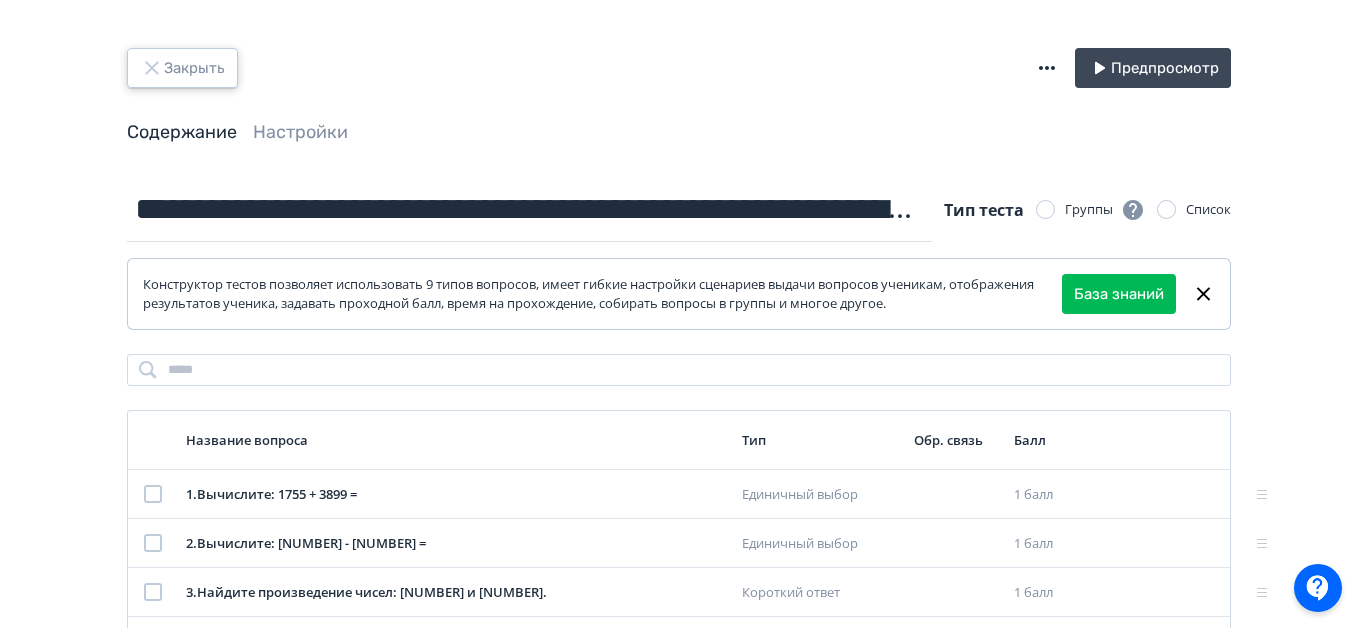 drag, startPoint x: 171, startPoint y: 62, endPoint x: 189, endPoint y: 66, distance: 18.439089 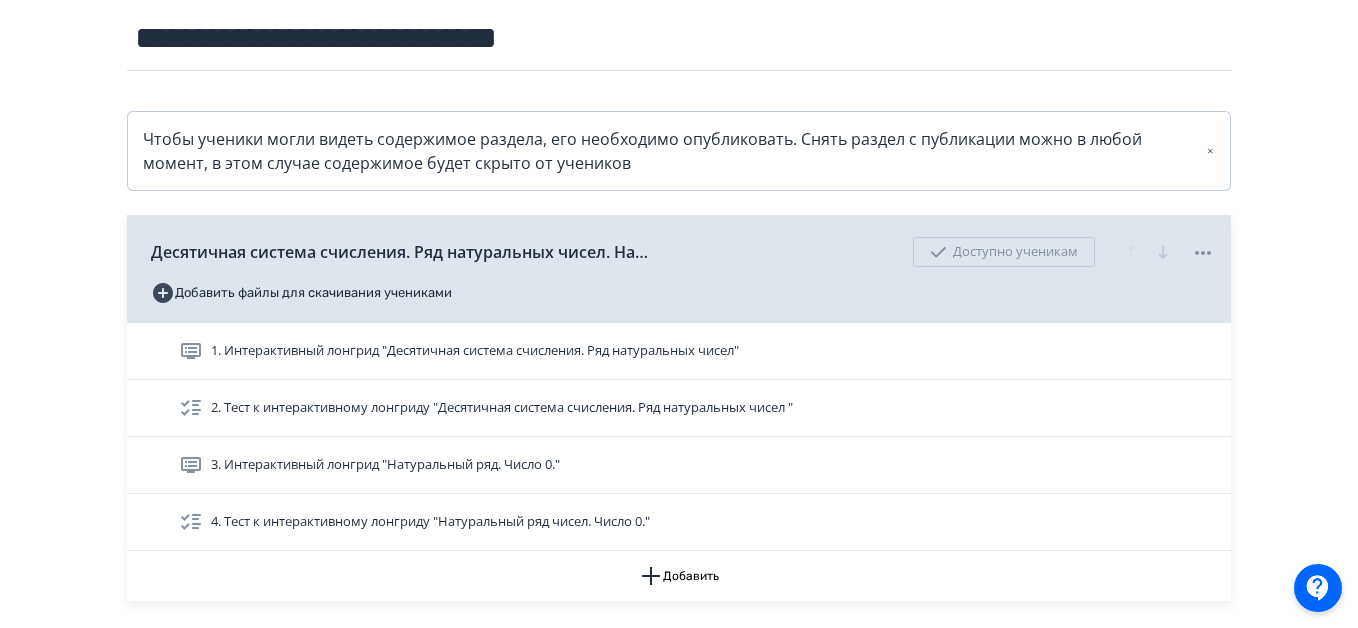 scroll, scrollTop: 200, scrollLeft: 0, axis: vertical 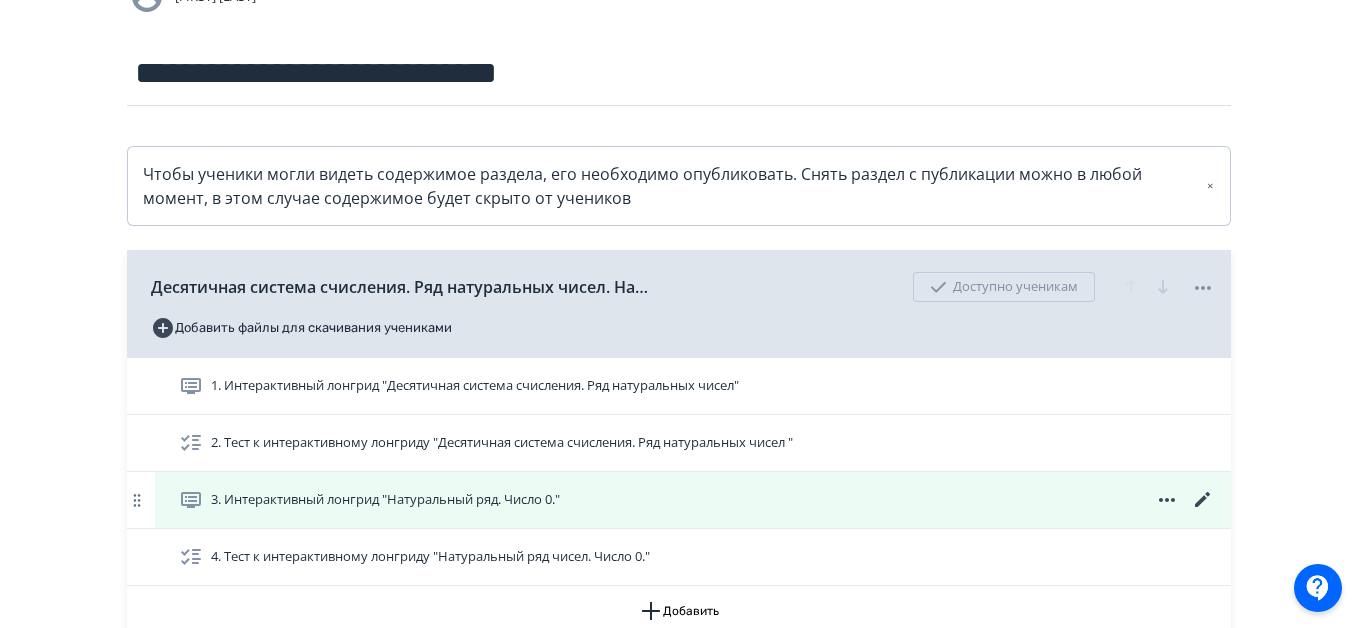 click 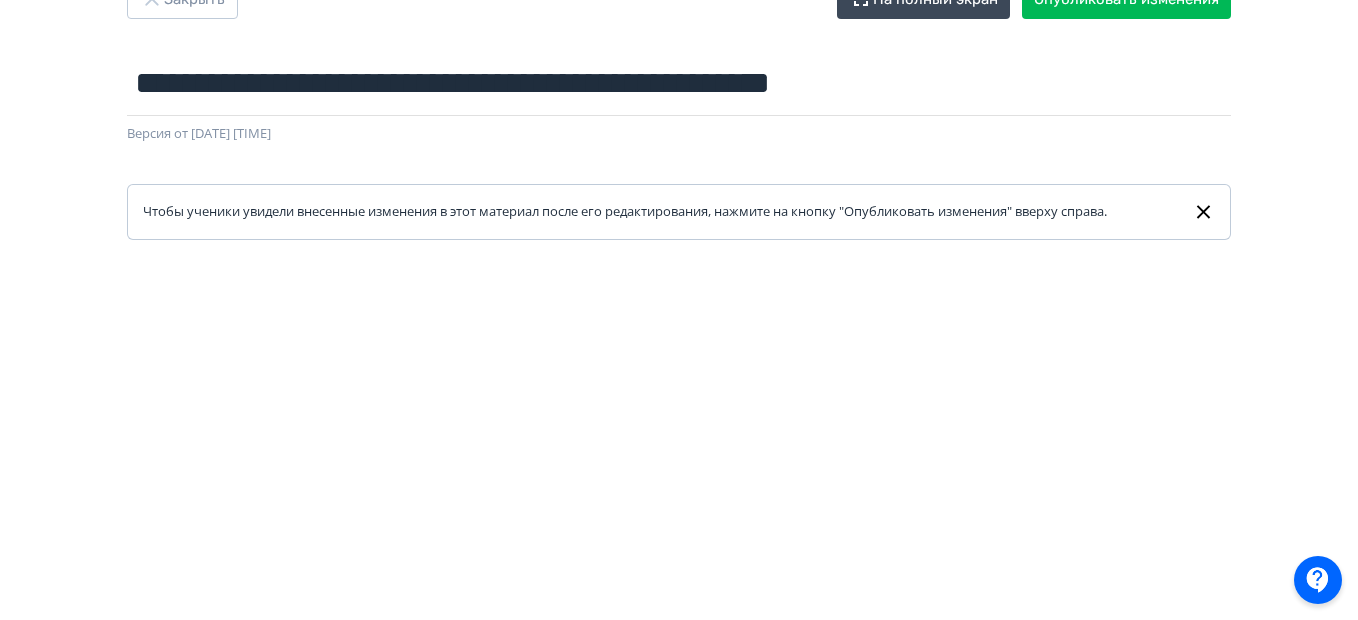 scroll, scrollTop: 100, scrollLeft: 0, axis: vertical 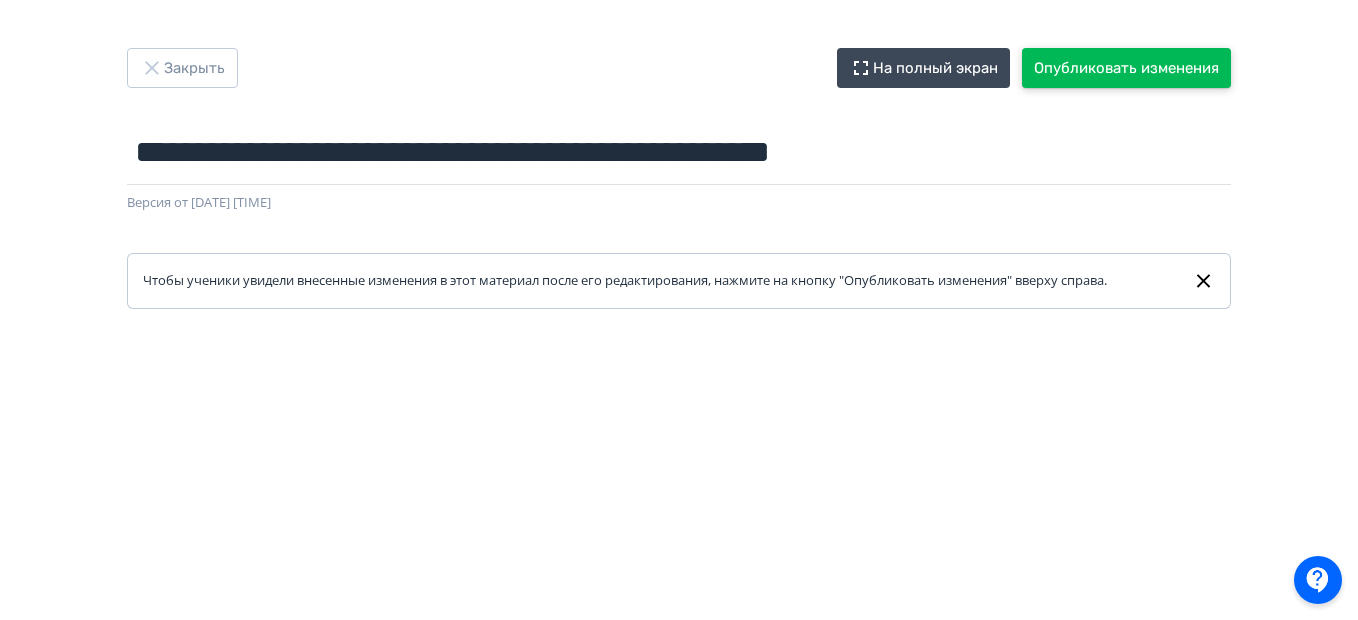 click on "Опубликовать изменения" at bounding box center (1126, 68) 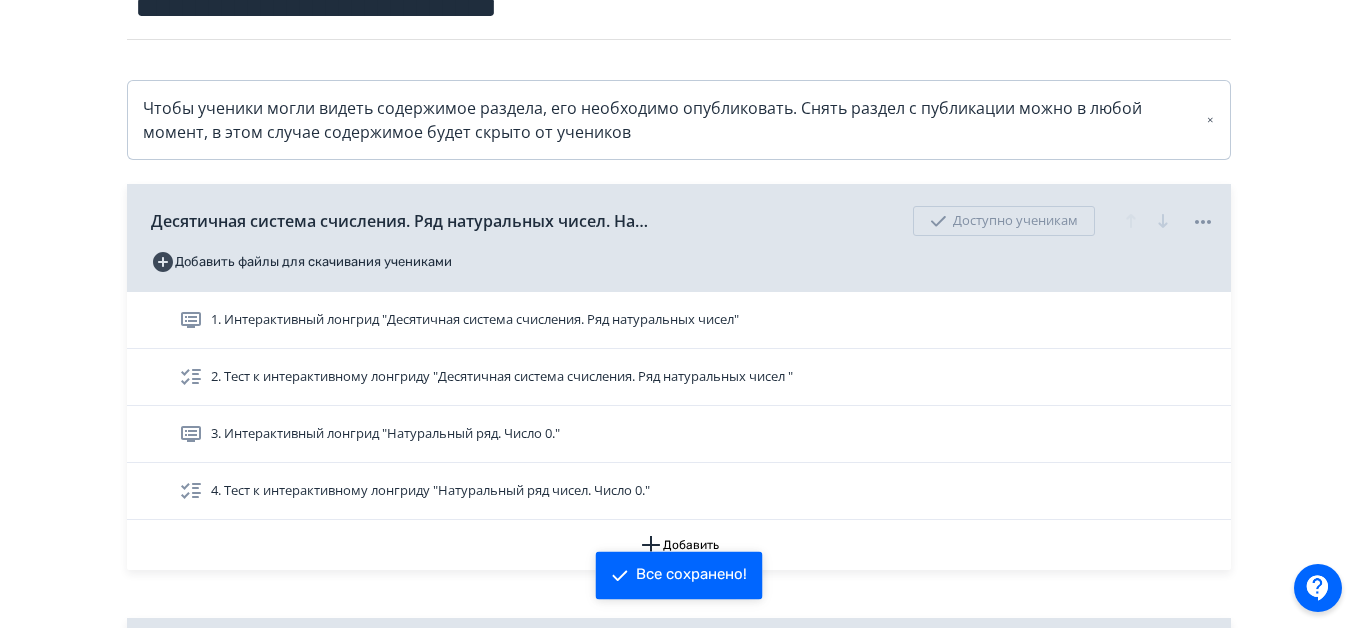 scroll, scrollTop: 300, scrollLeft: 0, axis: vertical 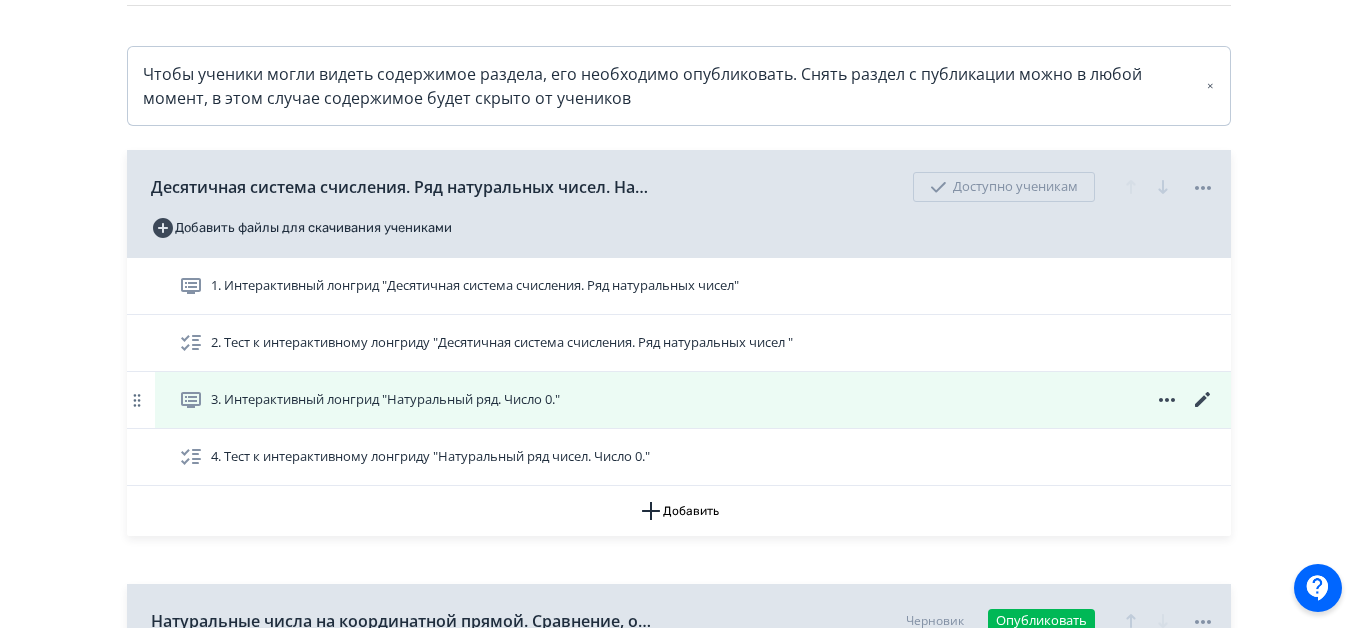 click 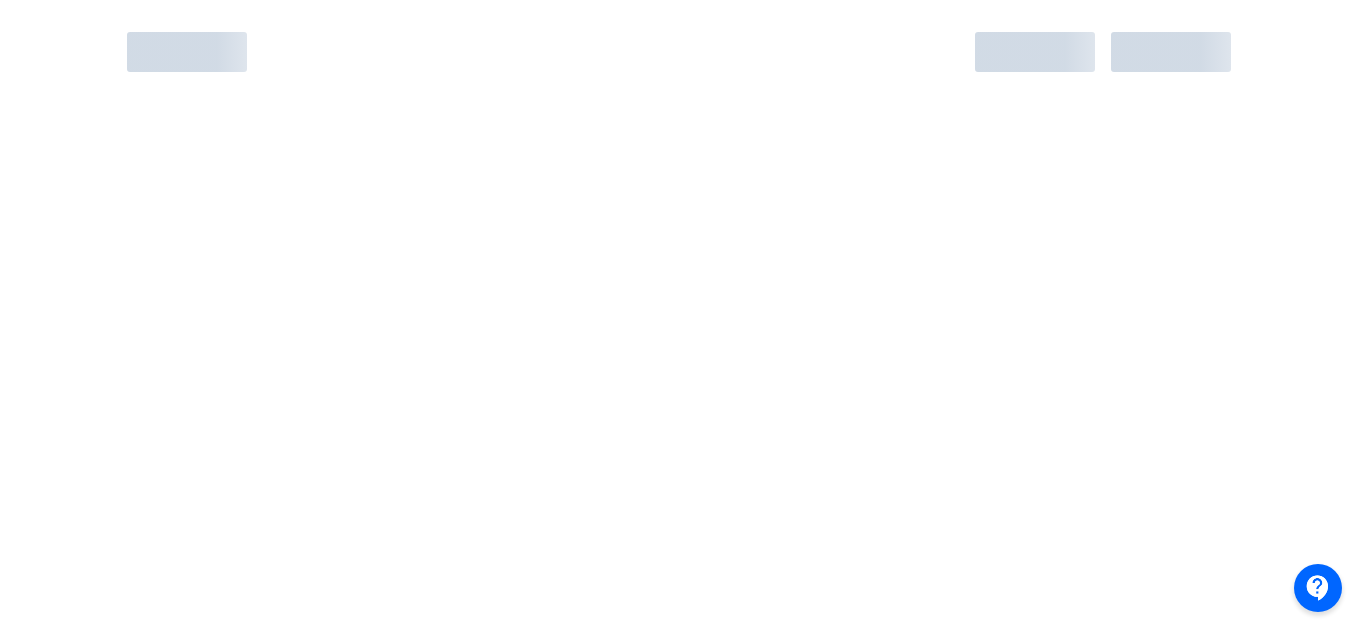 scroll, scrollTop: 0, scrollLeft: 0, axis: both 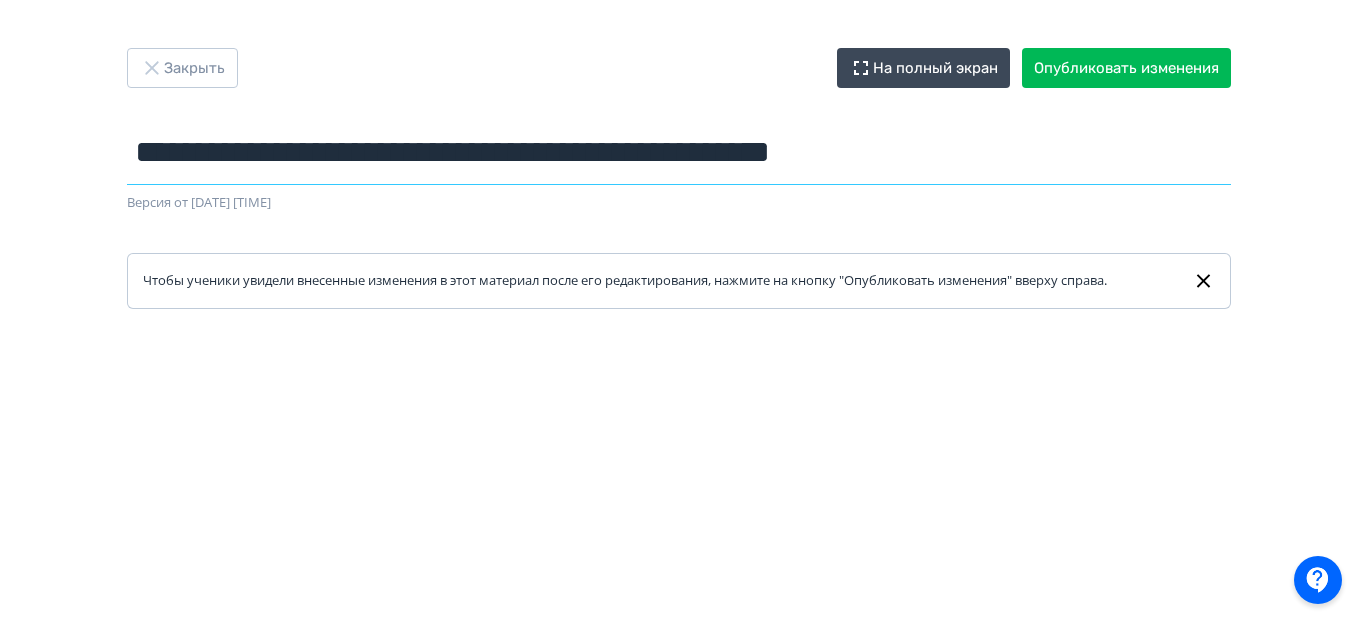 click on "**********" at bounding box center (679, 152) 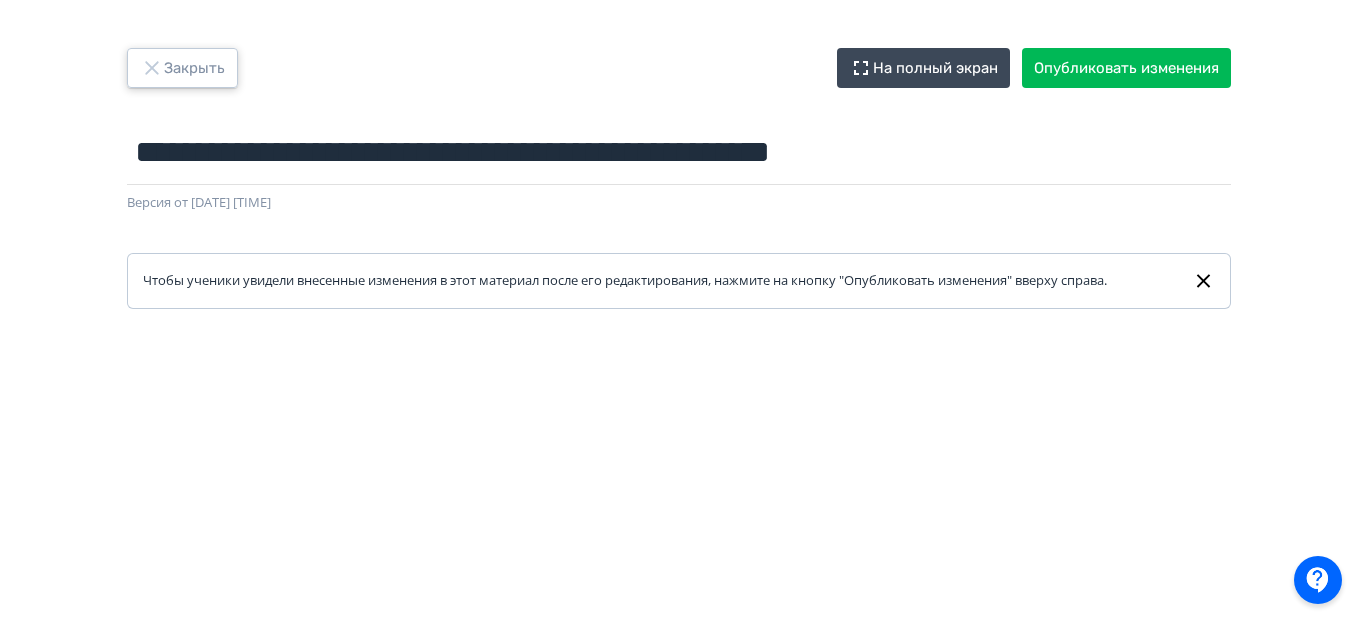 click 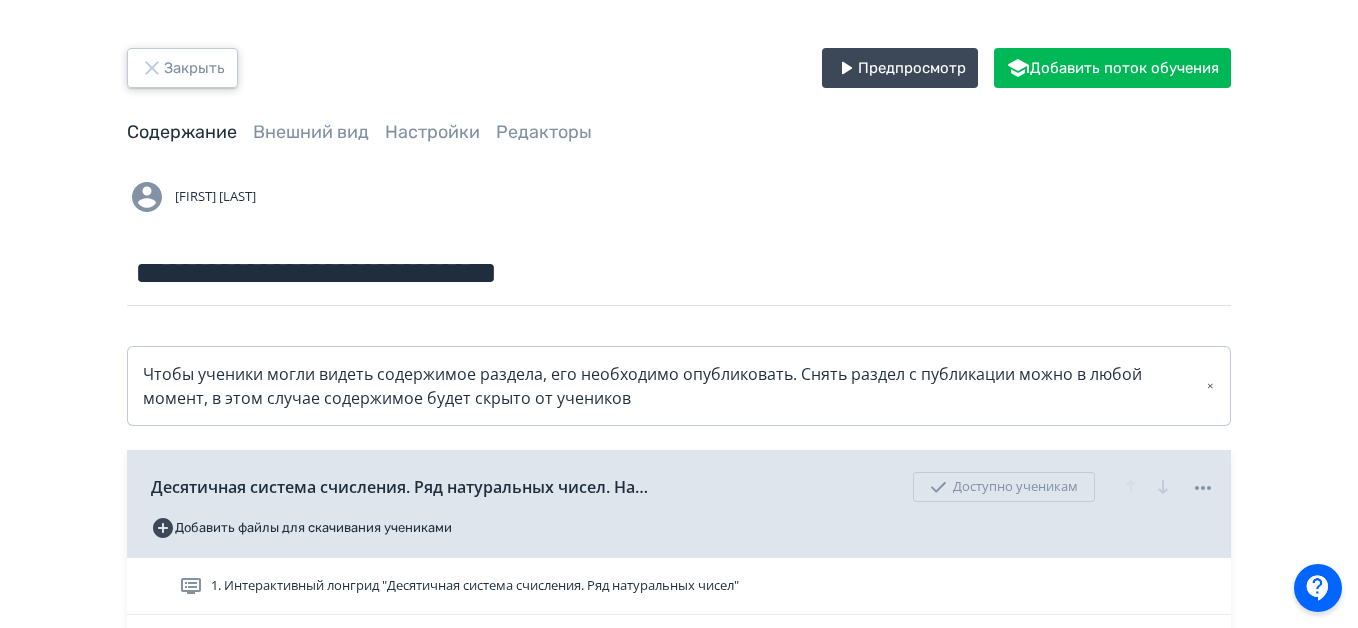 click on "Закрыть" at bounding box center (182, 68) 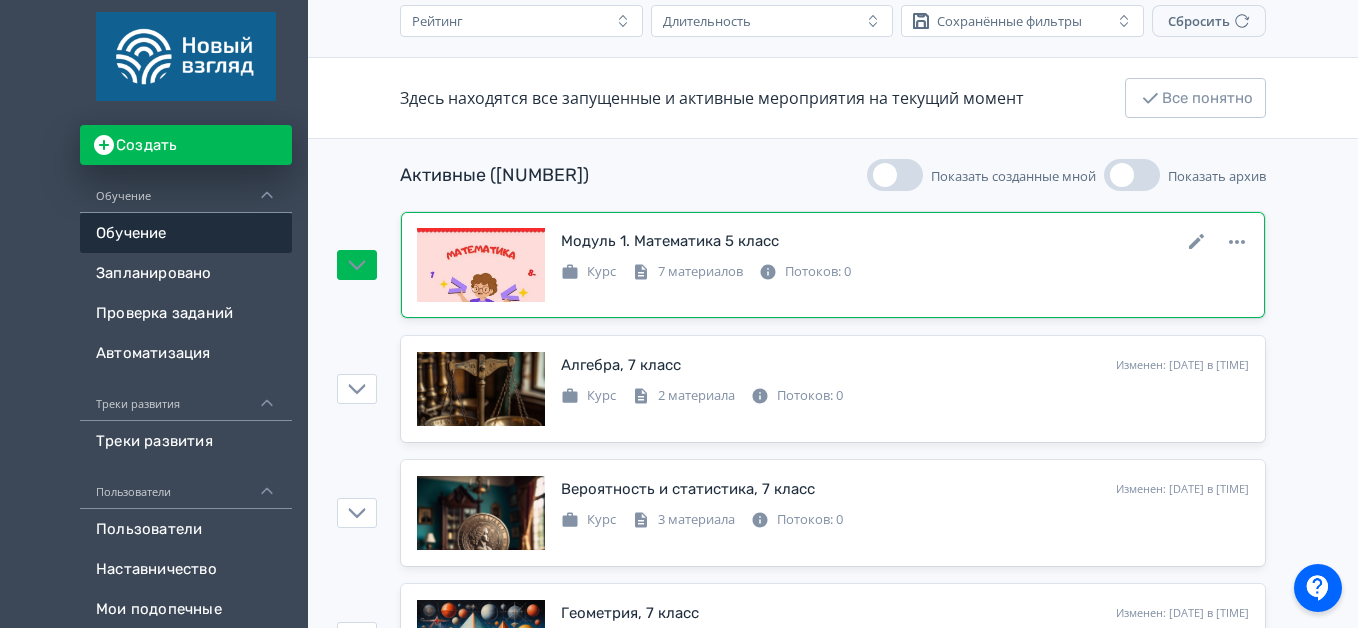 scroll, scrollTop: 299, scrollLeft: 0, axis: vertical 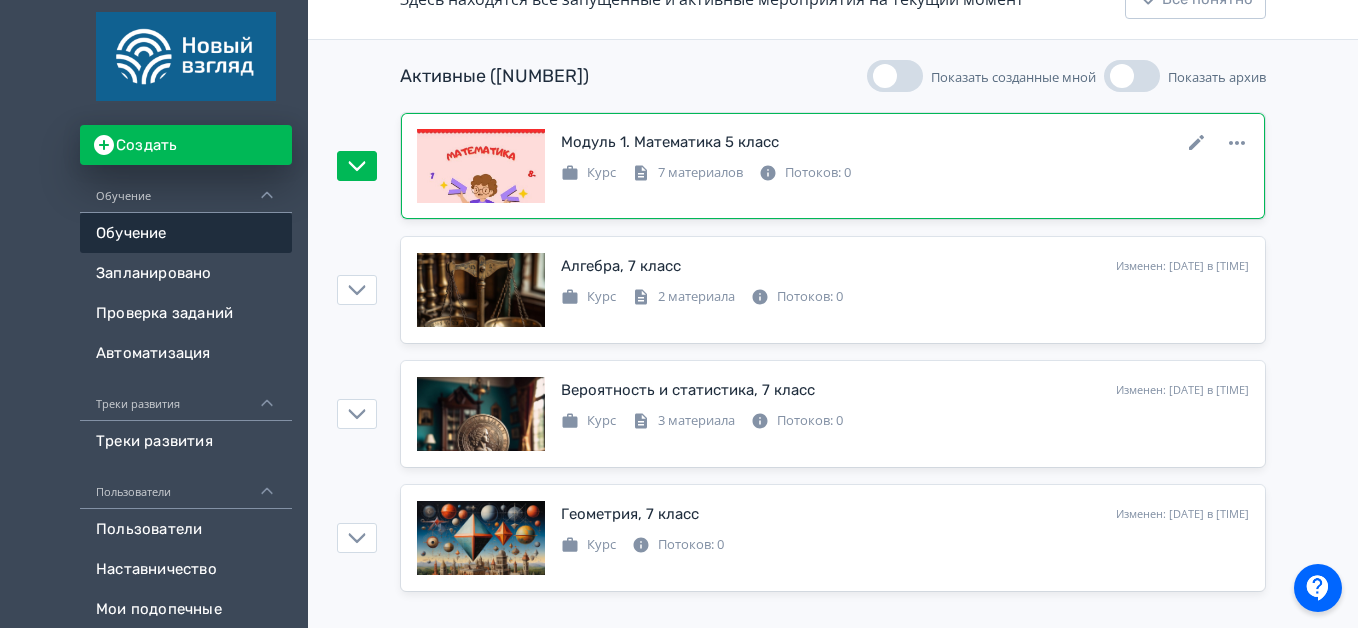 click on "Модуль 1. Математика 5 класс" at bounding box center [670, 142] 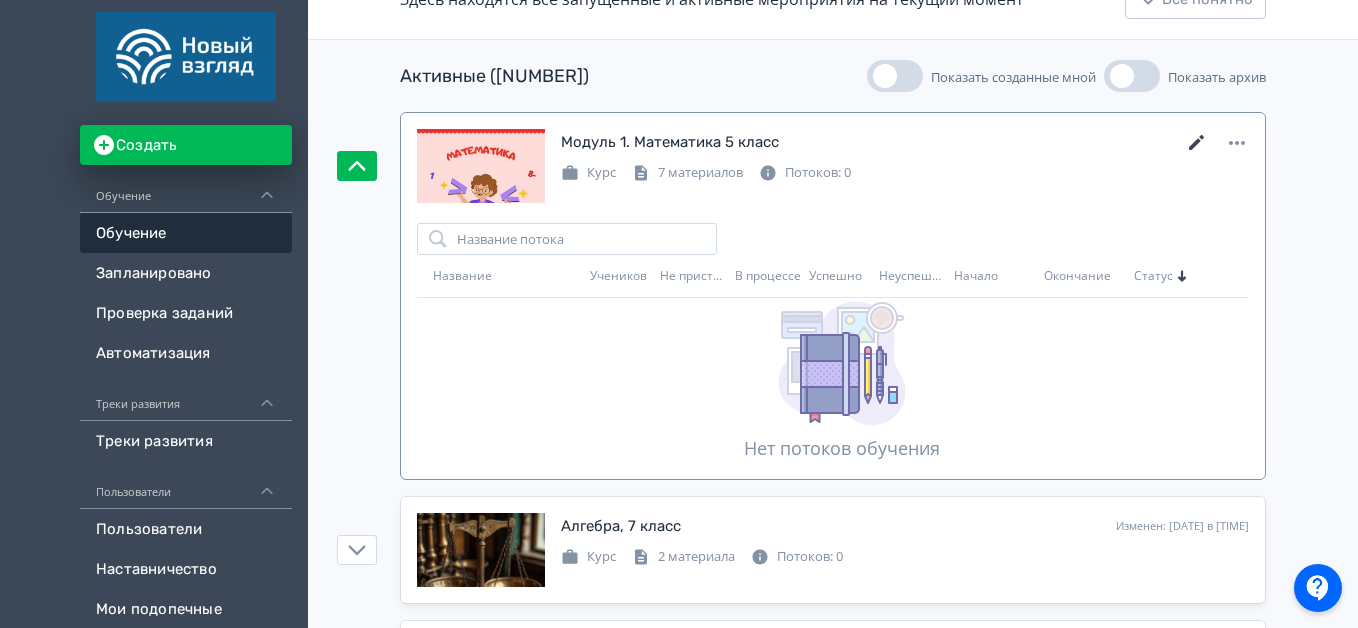 click 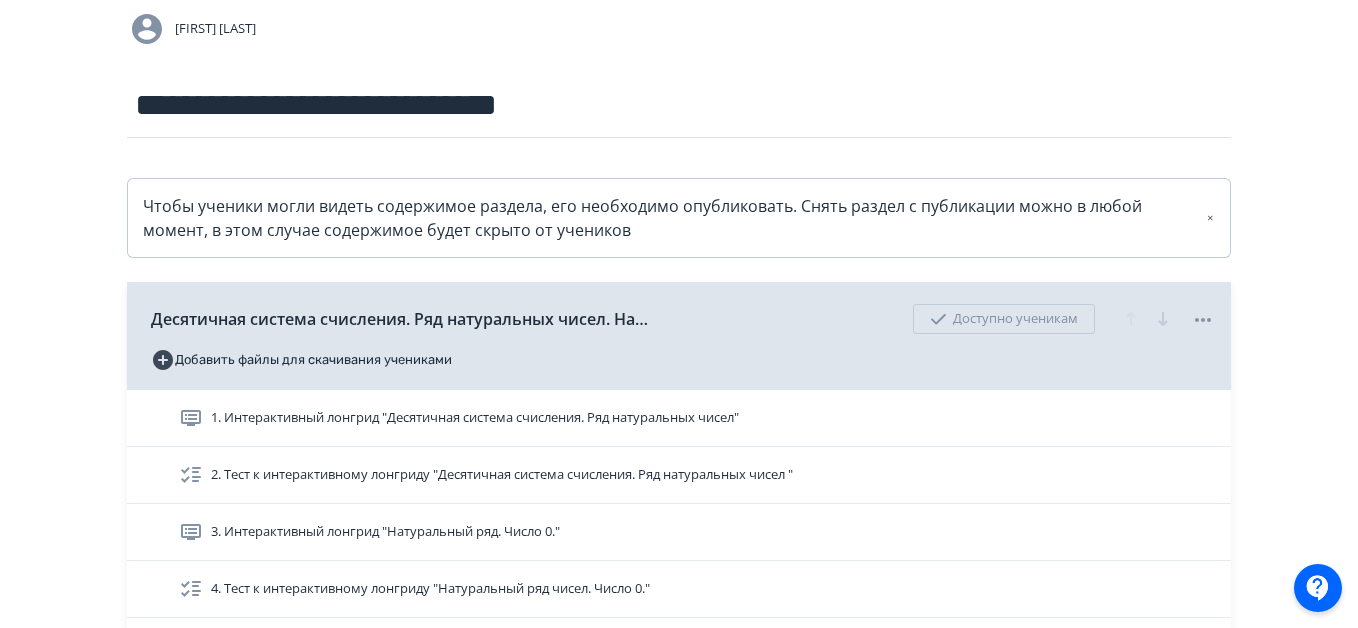 scroll, scrollTop: 0, scrollLeft: 0, axis: both 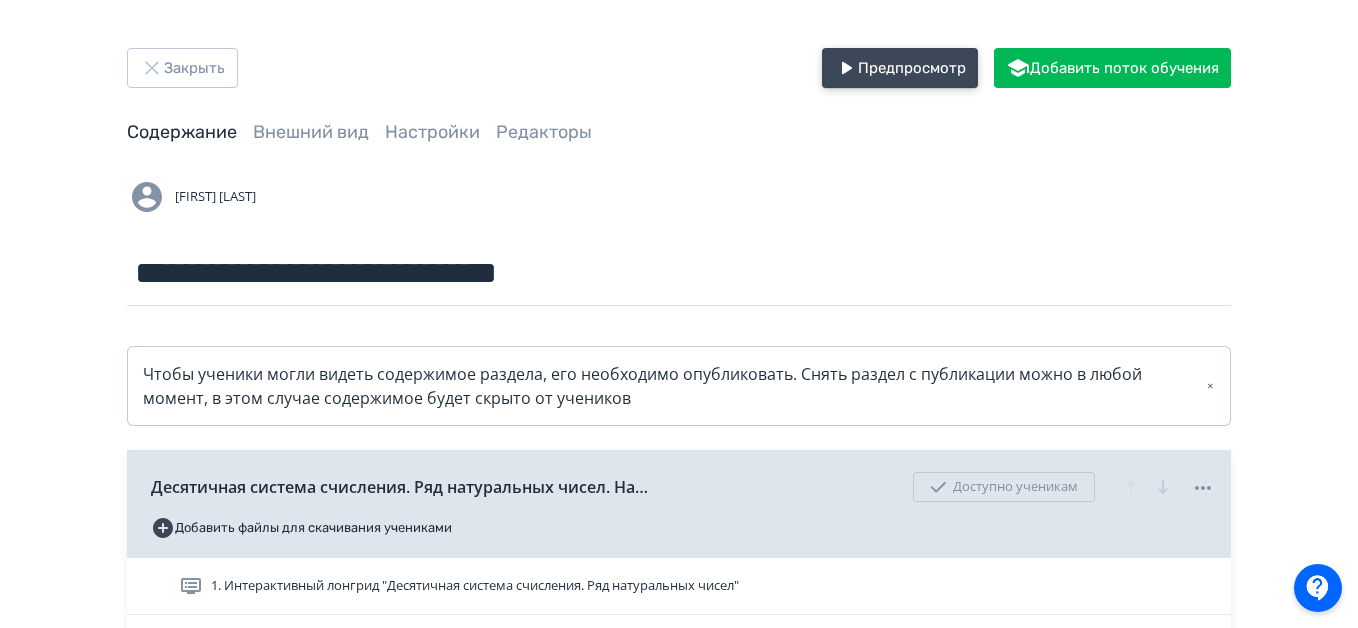 click on "Предпросмотр" at bounding box center [900, 68] 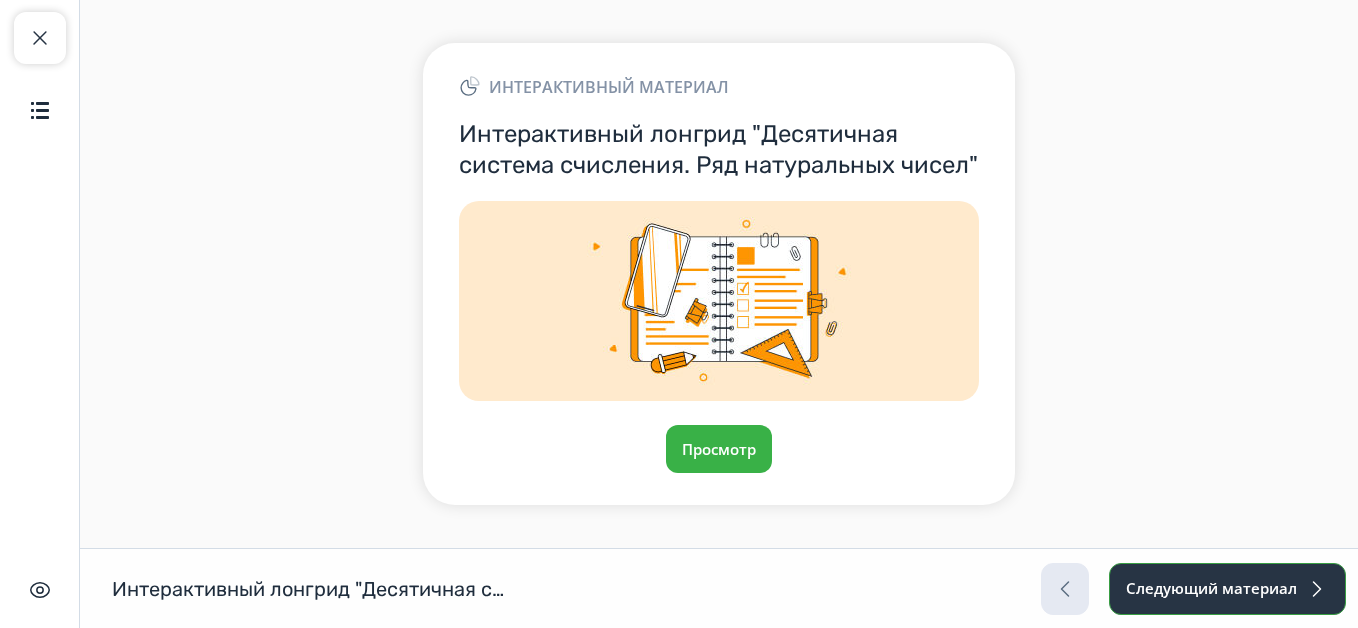 click on "Следующий материал" at bounding box center [1227, 589] 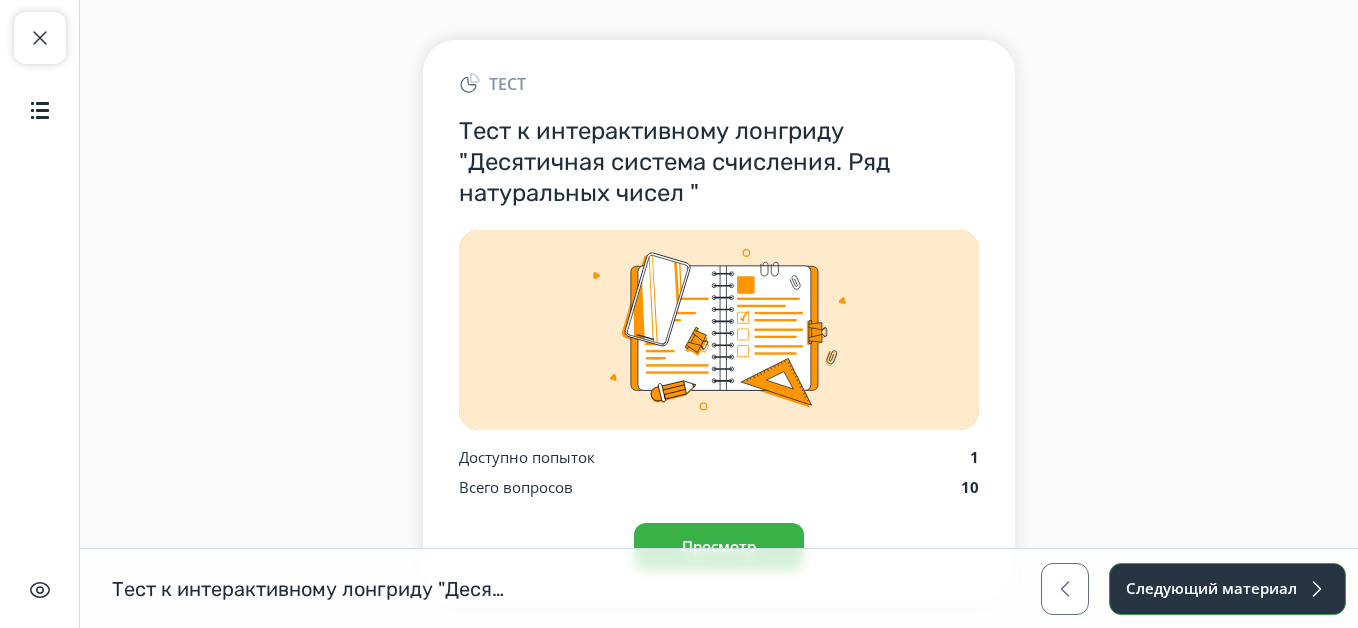 scroll, scrollTop: 95, scrollLeft: 0, axis: vertical 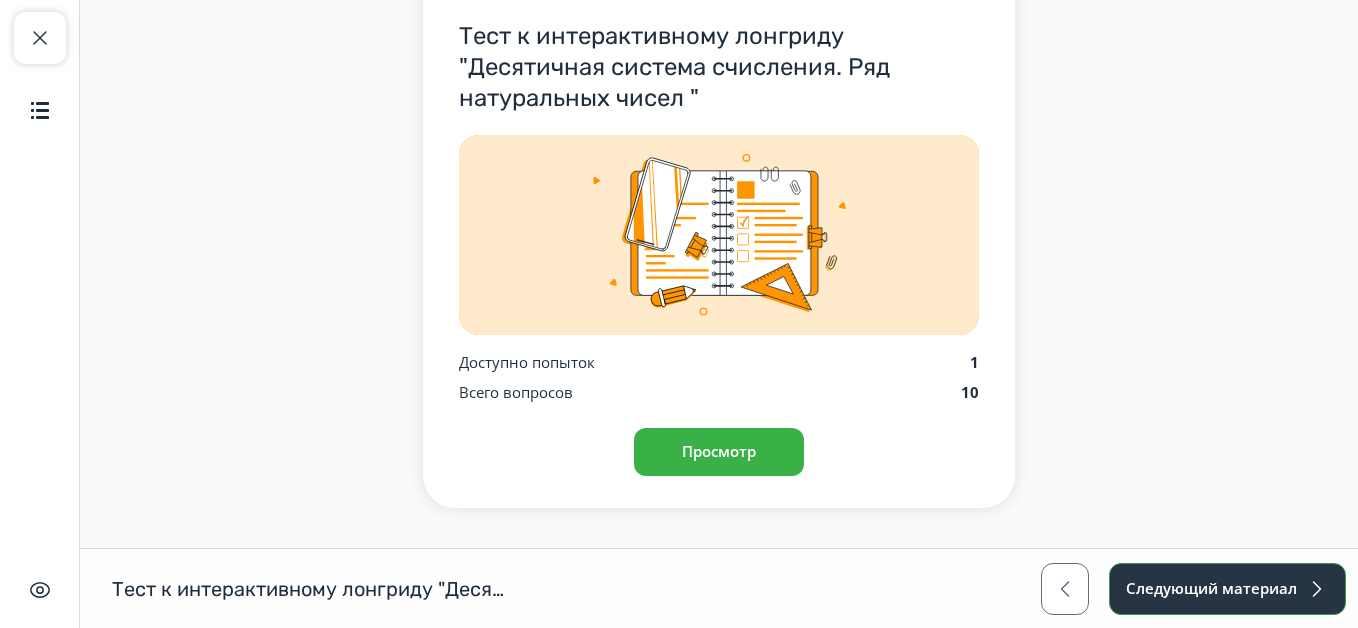 click on "Следующий материал" at bounding box center [1227, 589] 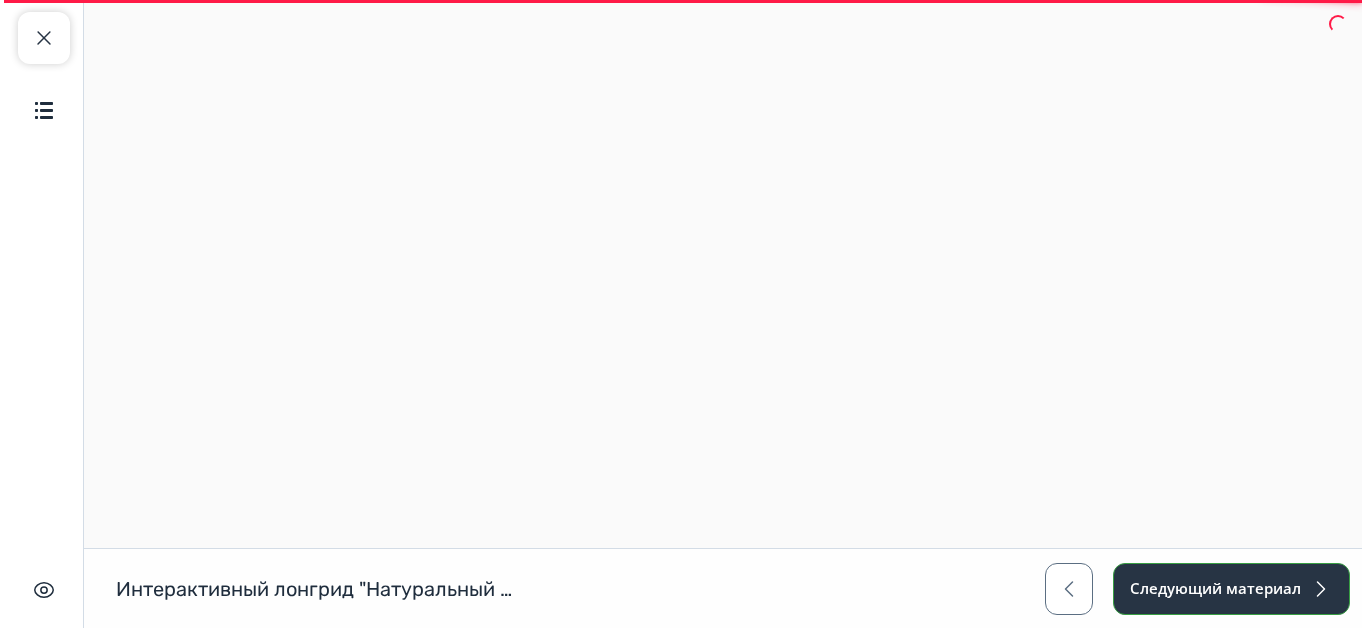 scroll, scrollTop: 0, scrollLeft: 0, axis: both 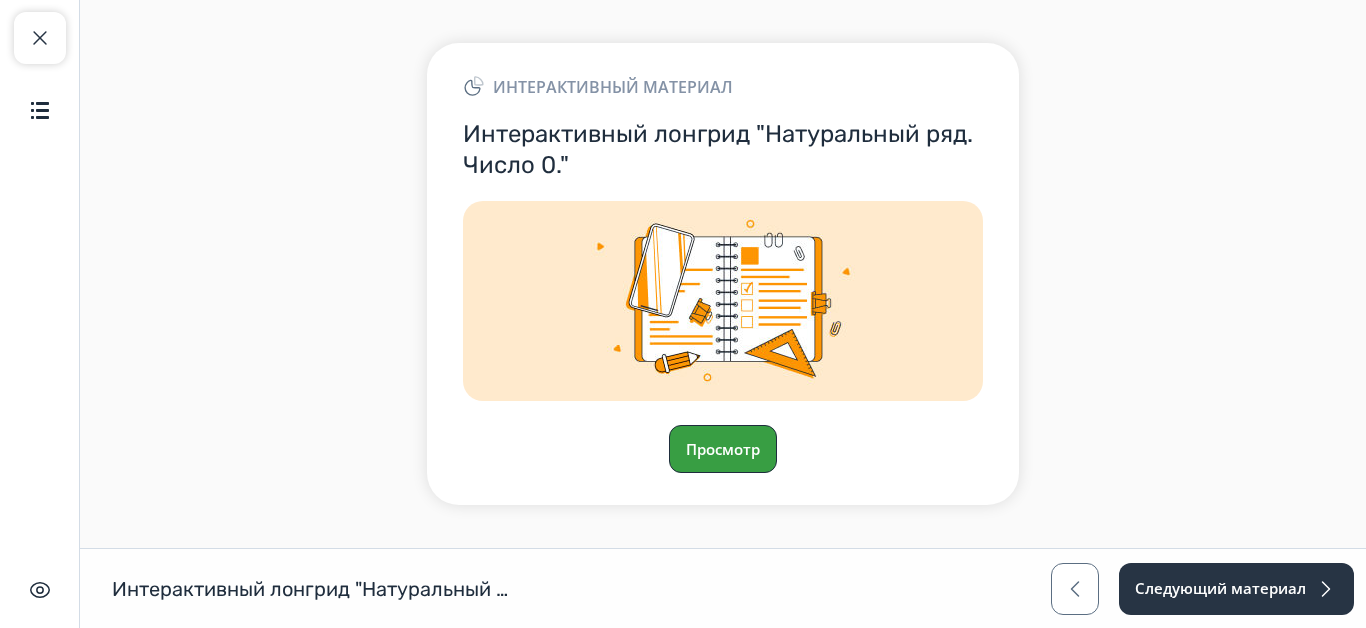 click on "Просмотр" at bounding box center [723, 449] 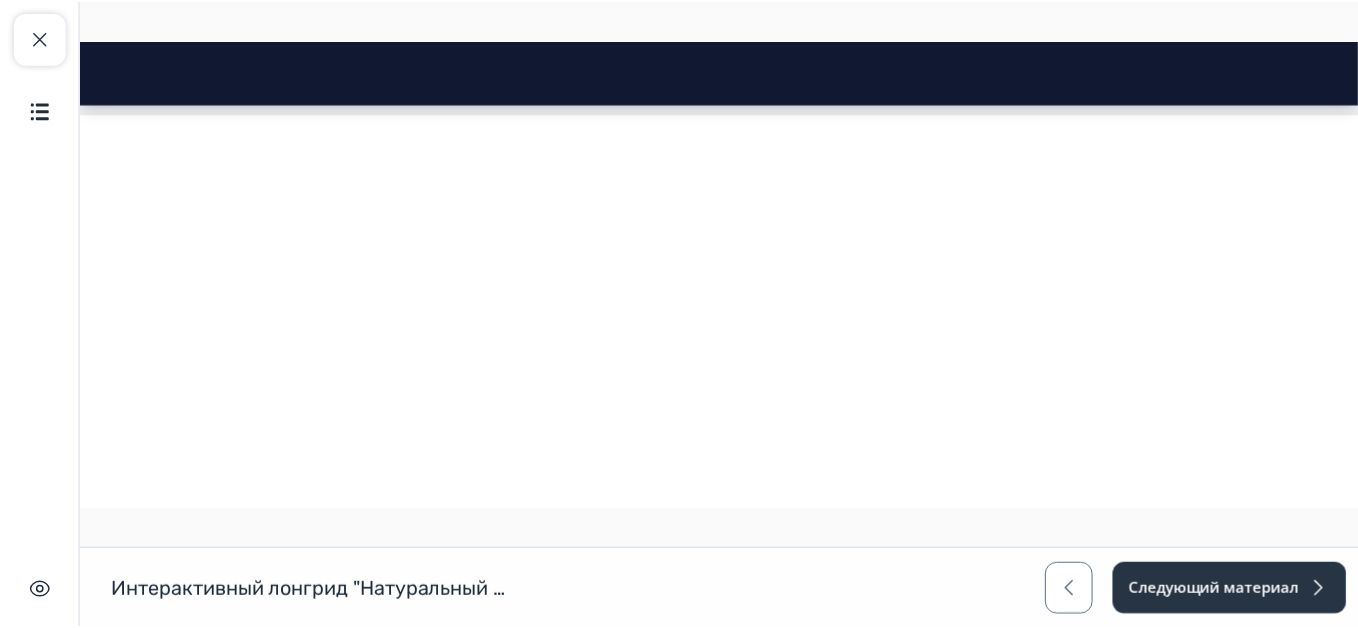 scroll, scrollTop: 1000, scrollLeft: 0, axis: vertical 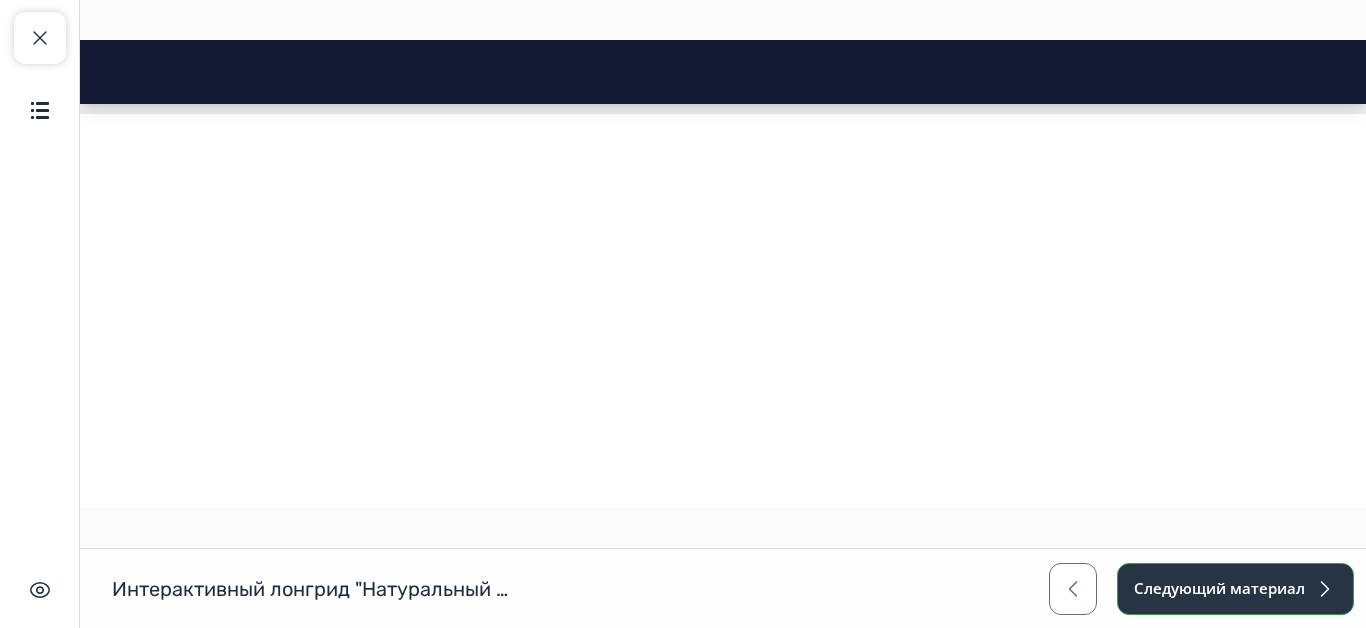 click on "Следующий материал" at bounding box center (1235, 589) 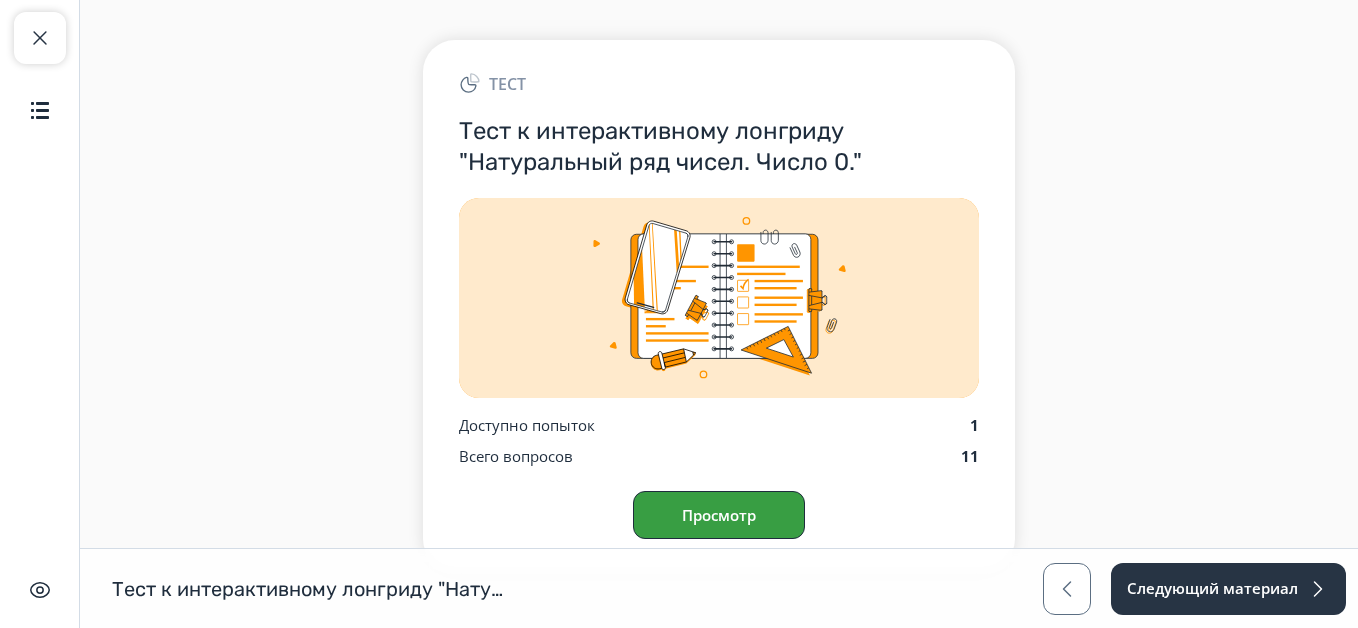 click on "Просмотр" at bounding box center [719, 515] 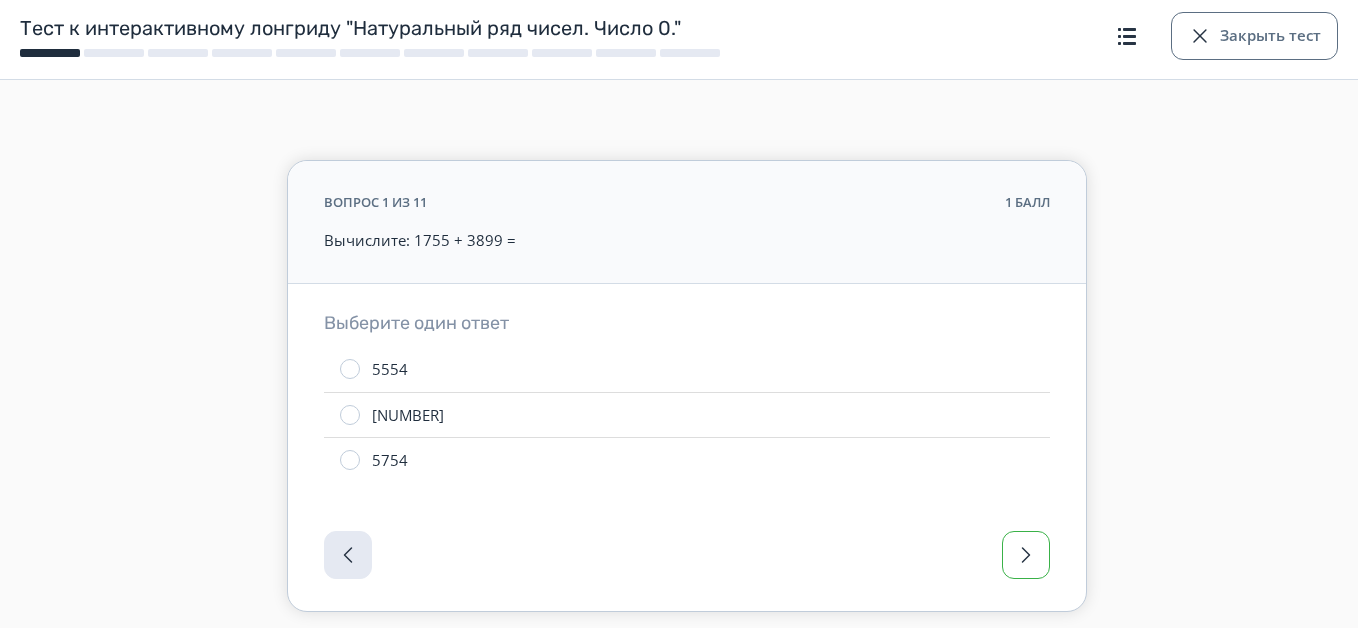 click at bounding box center [1026, 555] 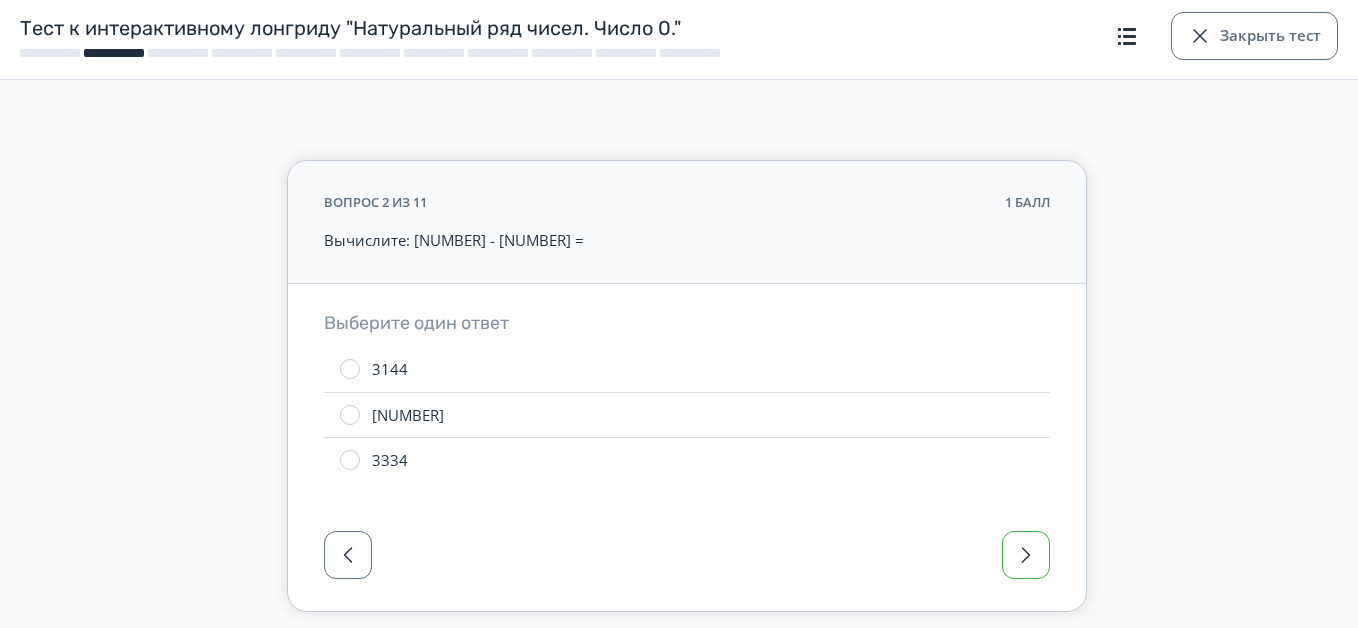 click at bounding box center [1026, 555] 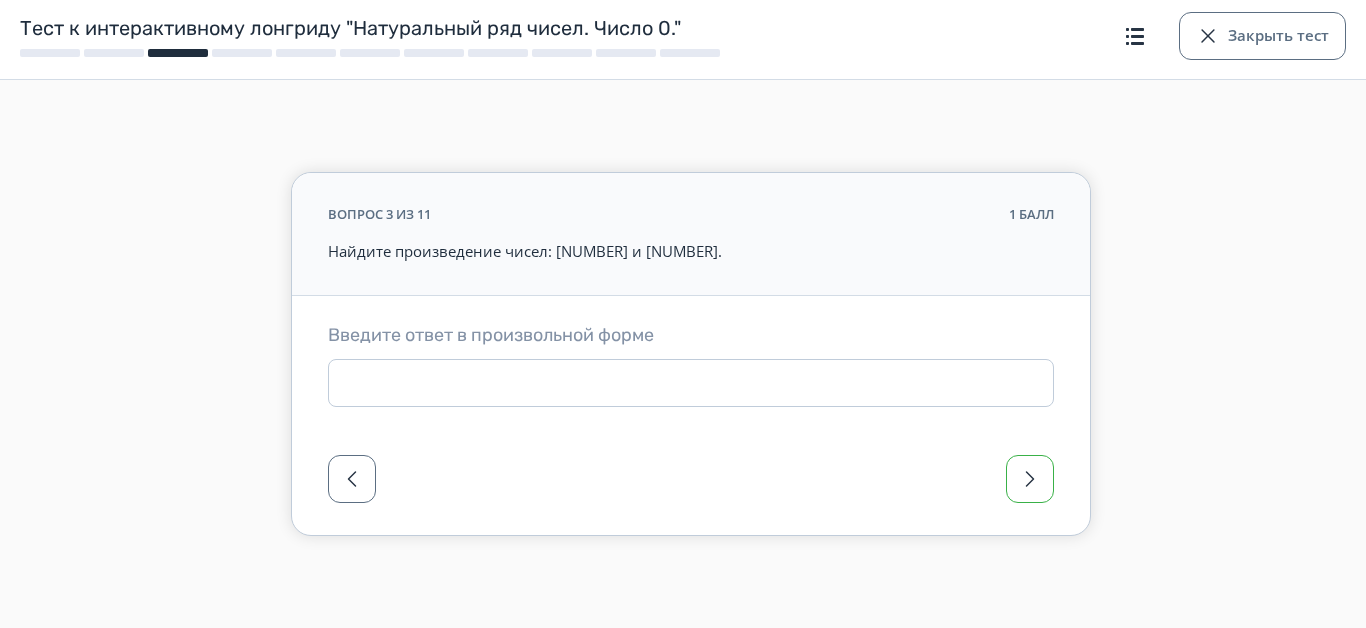 click on "вопрос 3 из 11 1 балл   Найдите произведение чисел: 258 и 53. Введите ответ в произвольной форме" at bounding box center (691, 314) 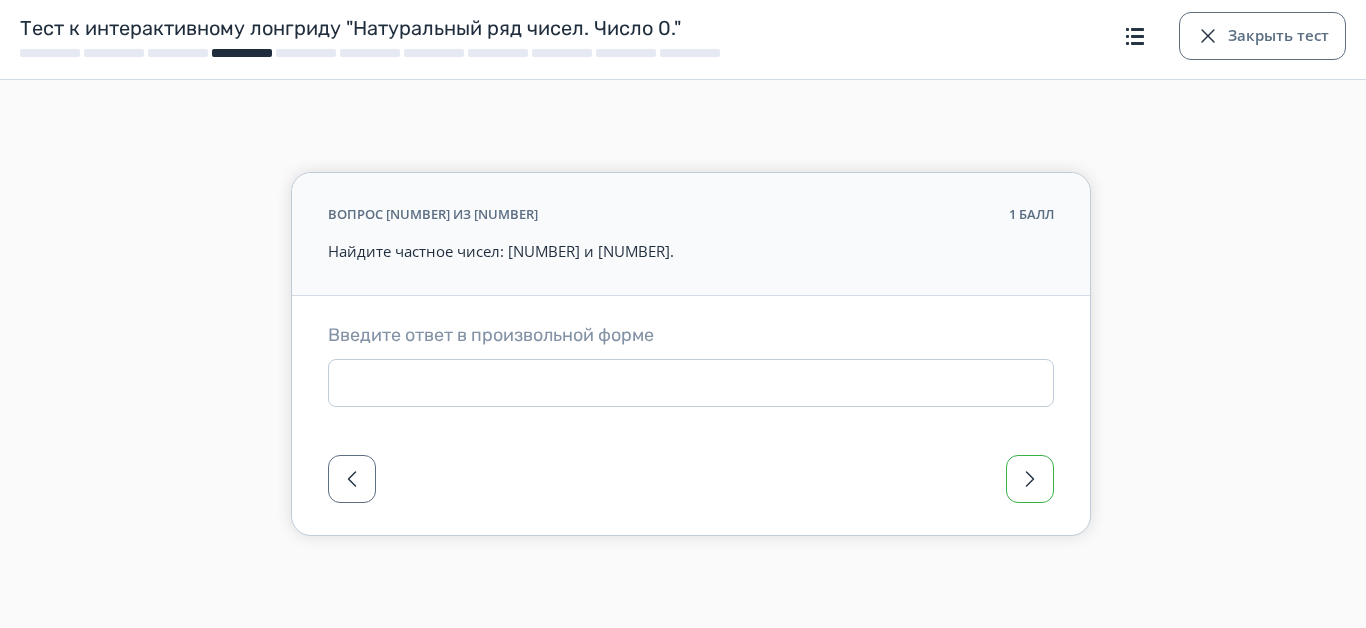 click at bounding box center (1030, 479) 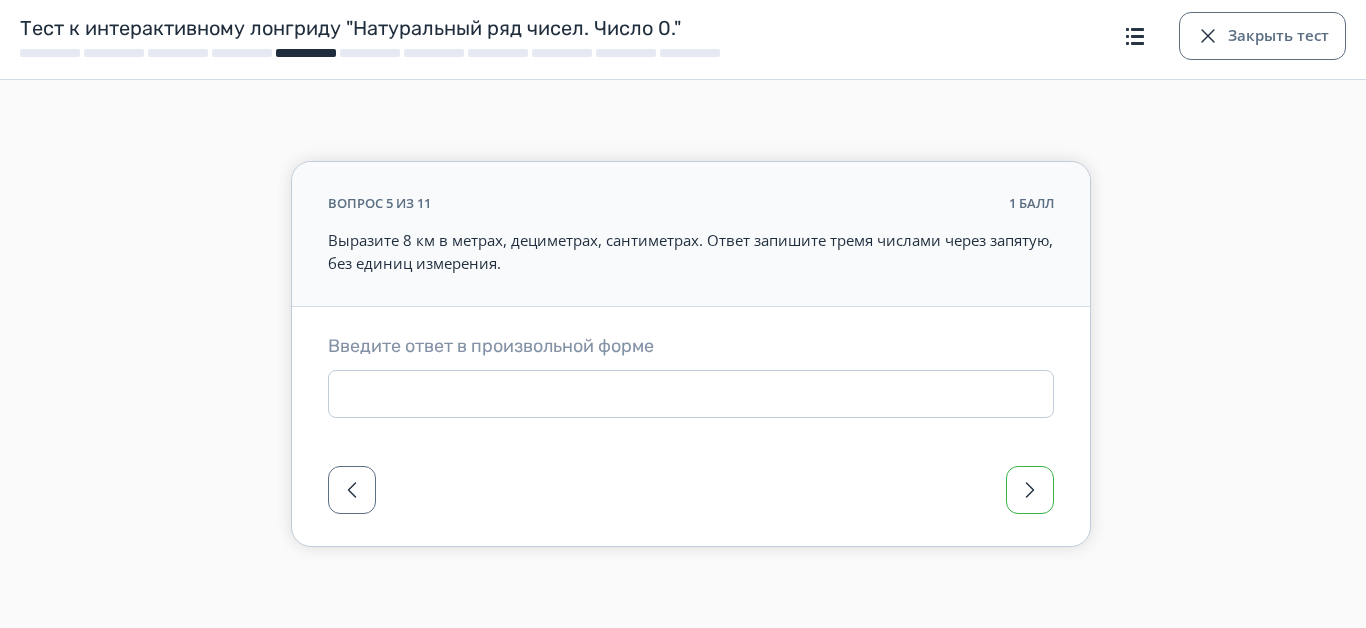 click at bounding box center (1030, 490) 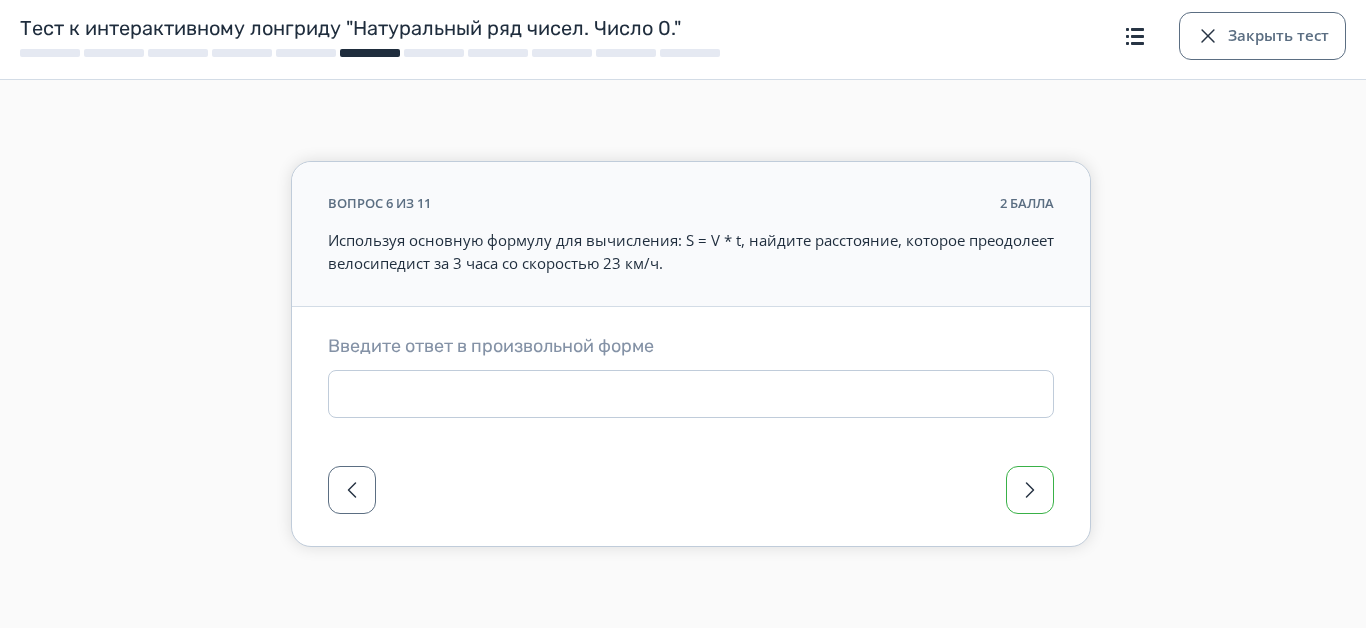 click at bounding box center [1030, 490] 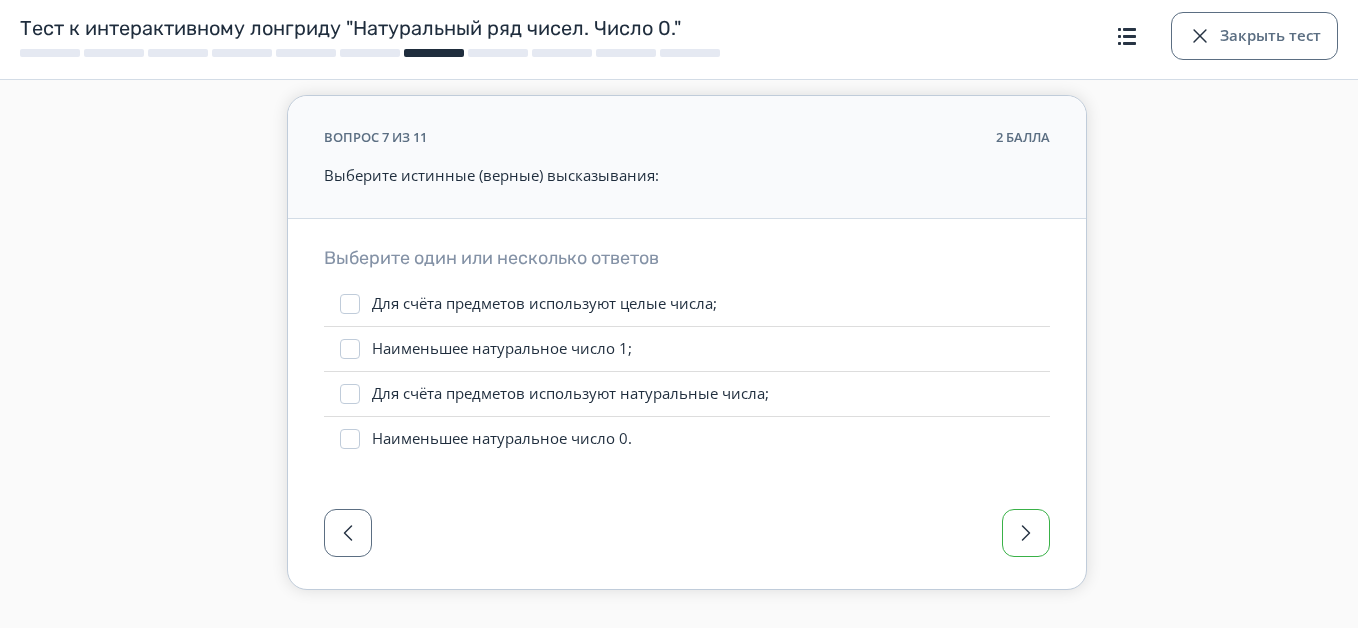 scroll, scrollTop: 100, scrollLeft: 0, axis: vertical 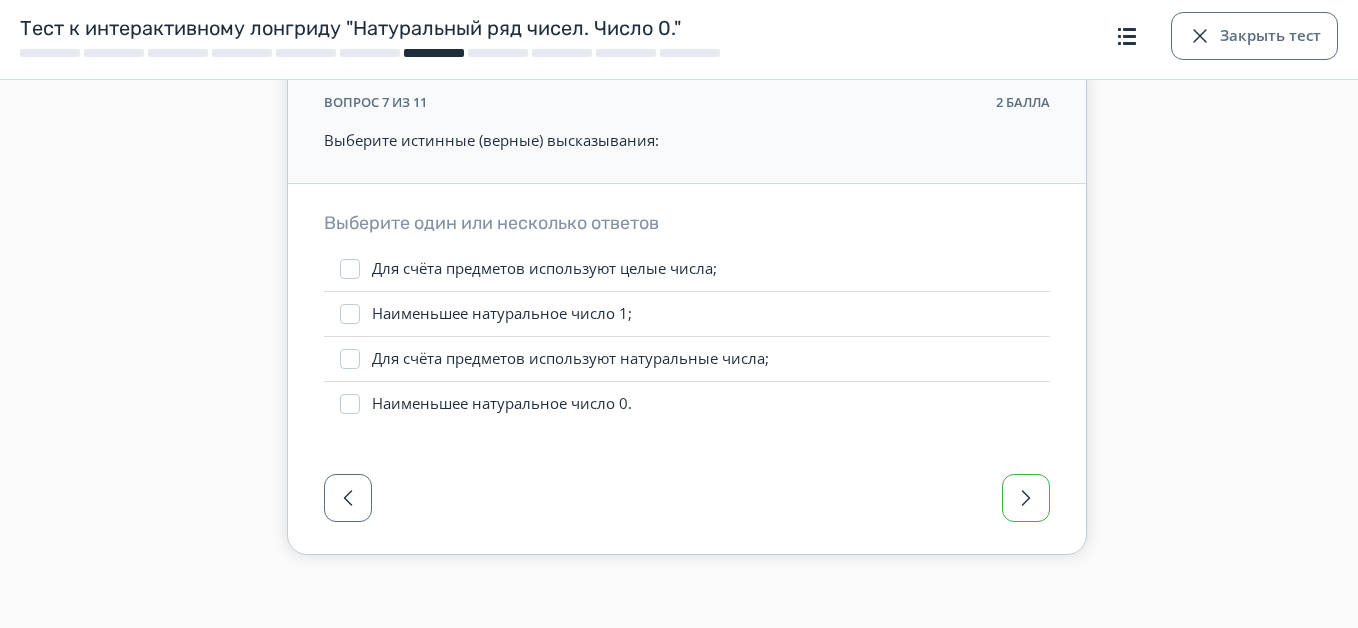 click at bounding box center (1026, 498) 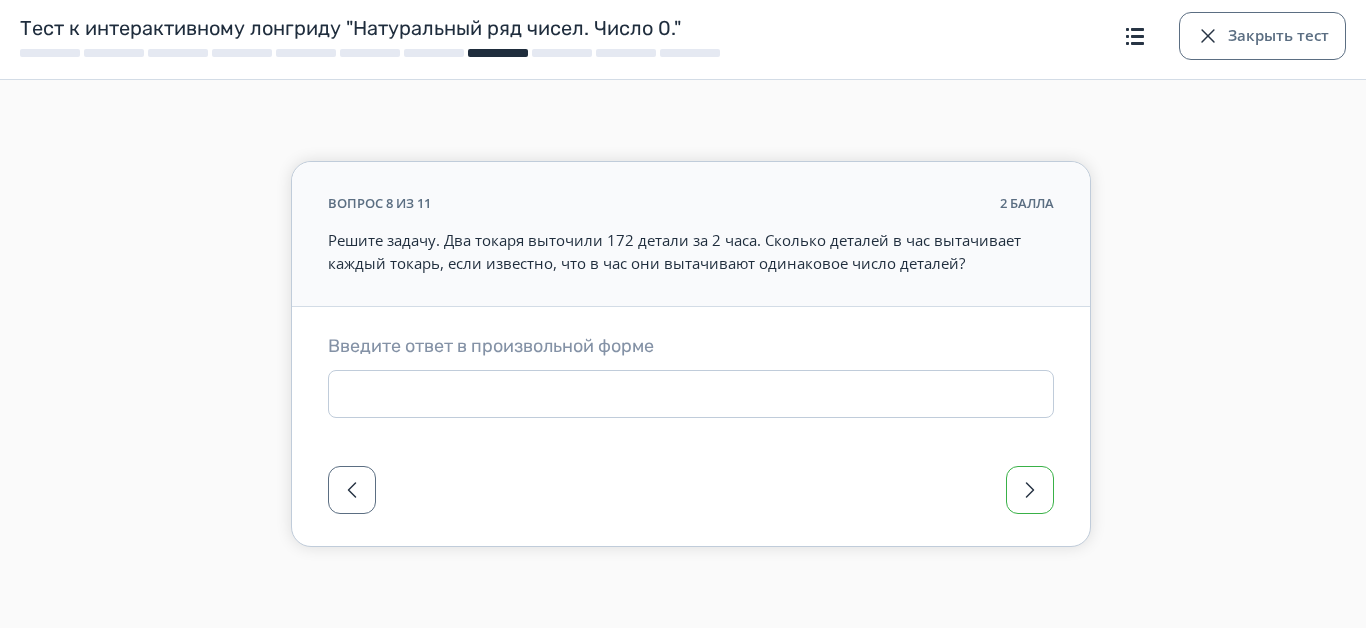 click at bounding box center [1030, 490] 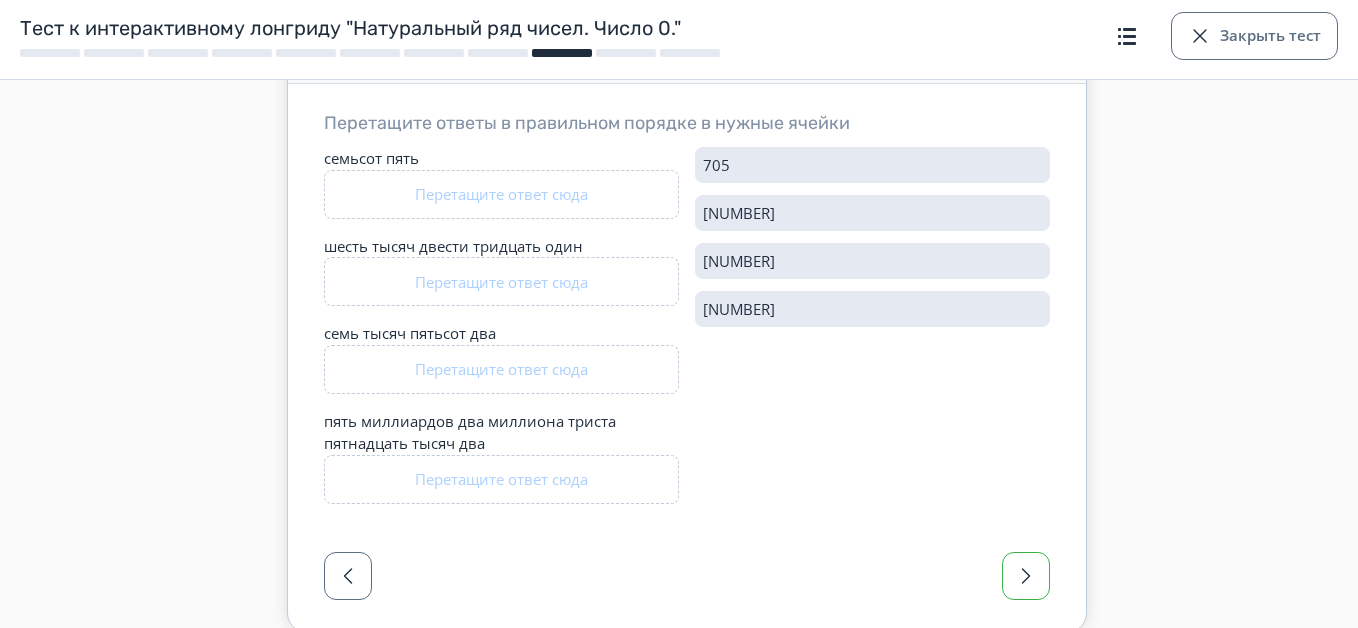 click at bounding box center (1026, 576) 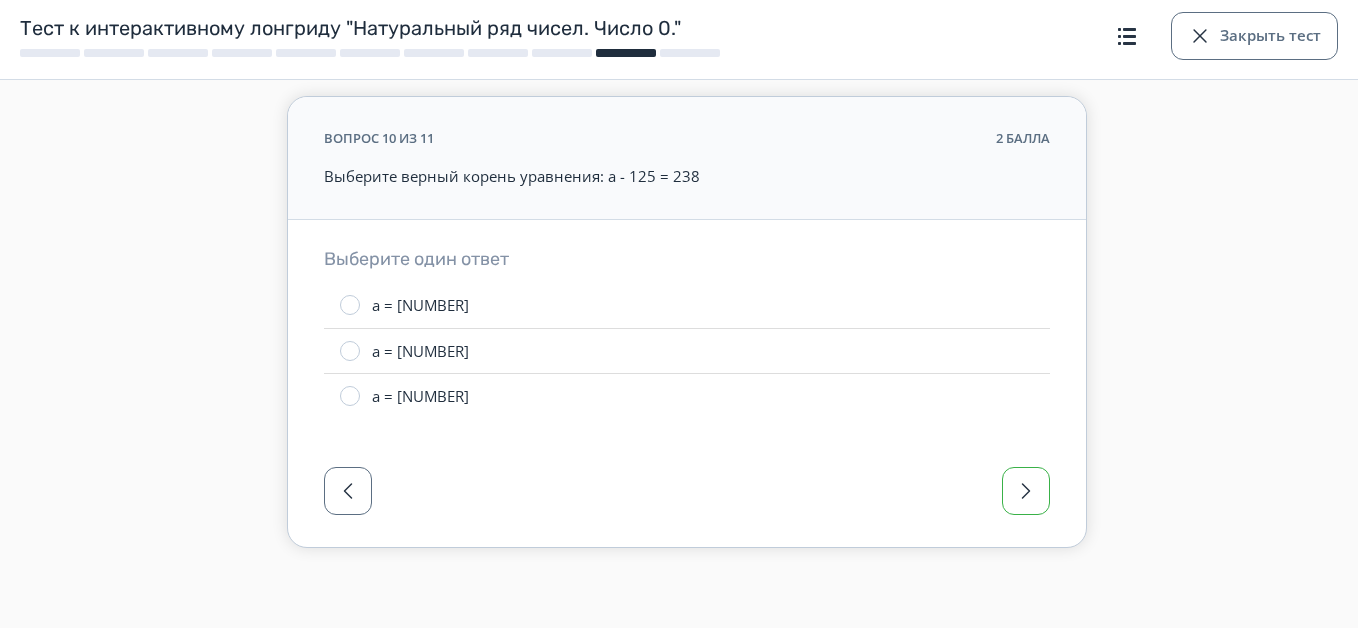 click at bounding box center [1026, 491] 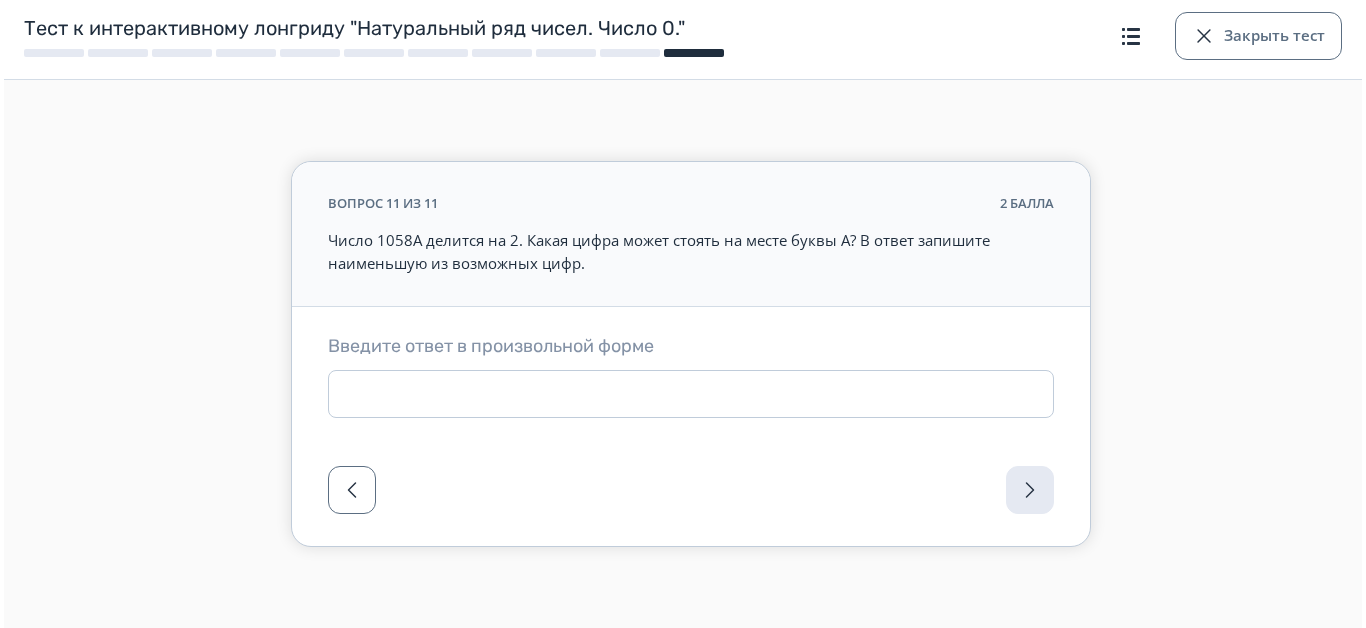 scroll, scrollTop: 0, scrollLeft: 0, axis: both 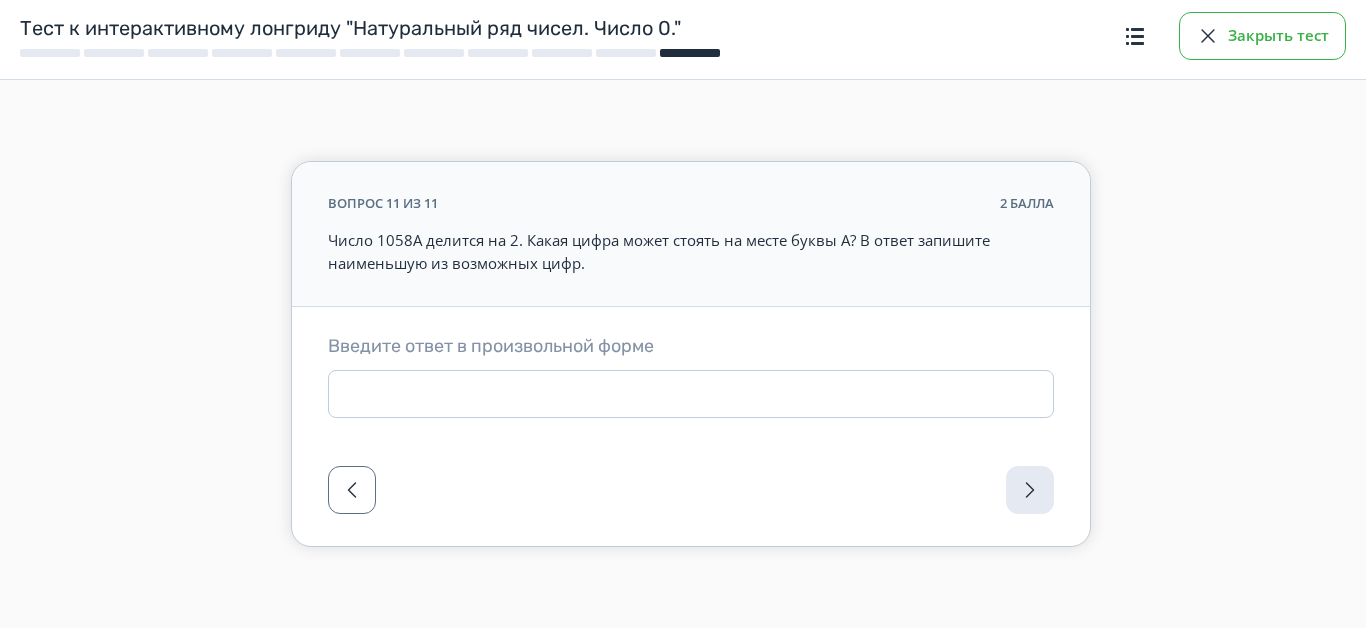 click on "Закрыть тест" at bounding box center [1262, 36] 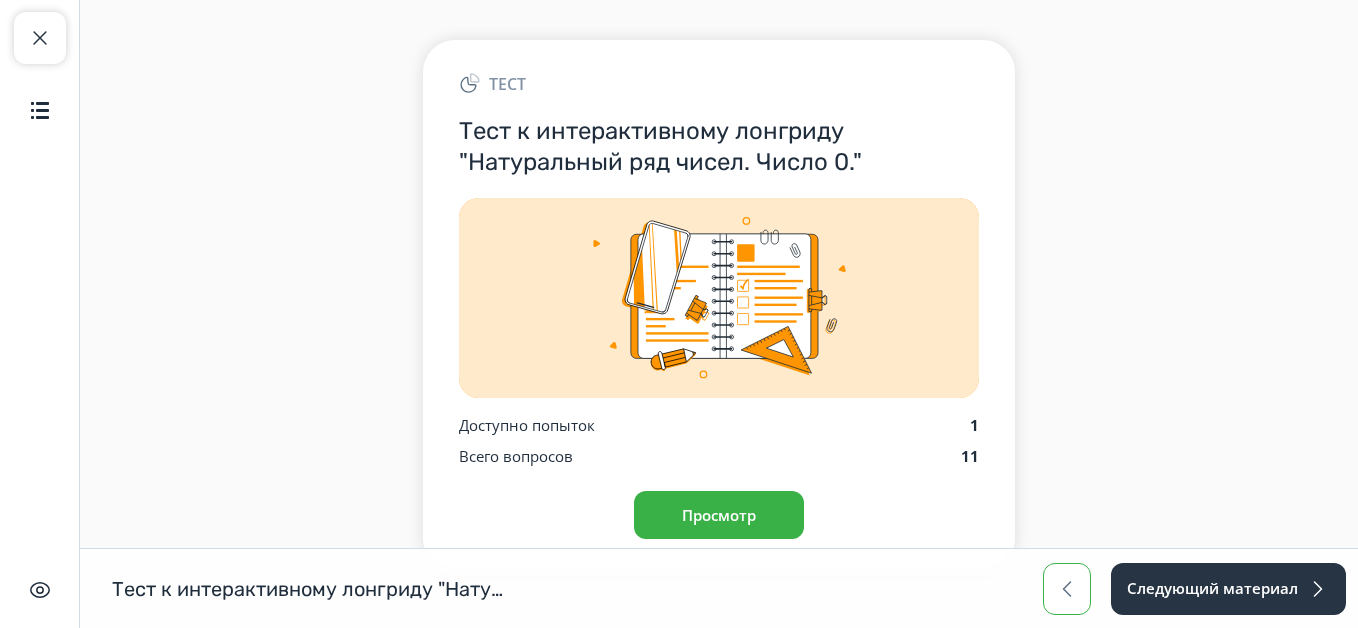 click at bounding box center (1067, 589) 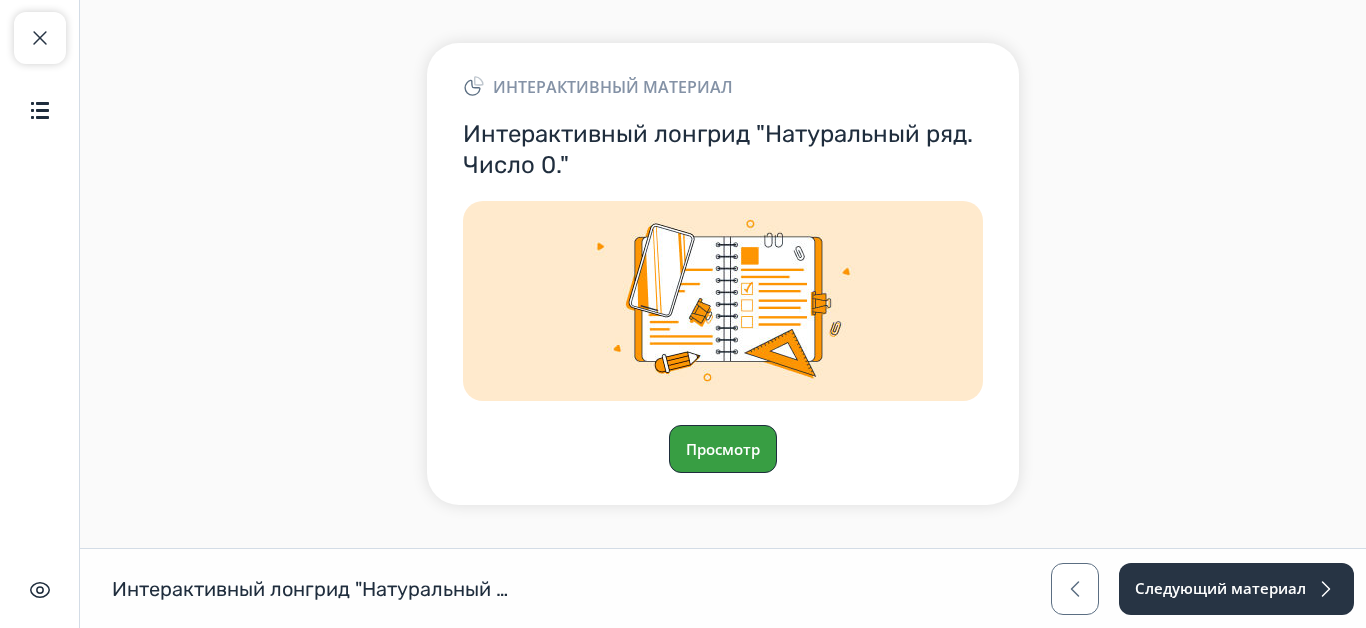 click on "Просмотр" at bounding box center (723, 449) 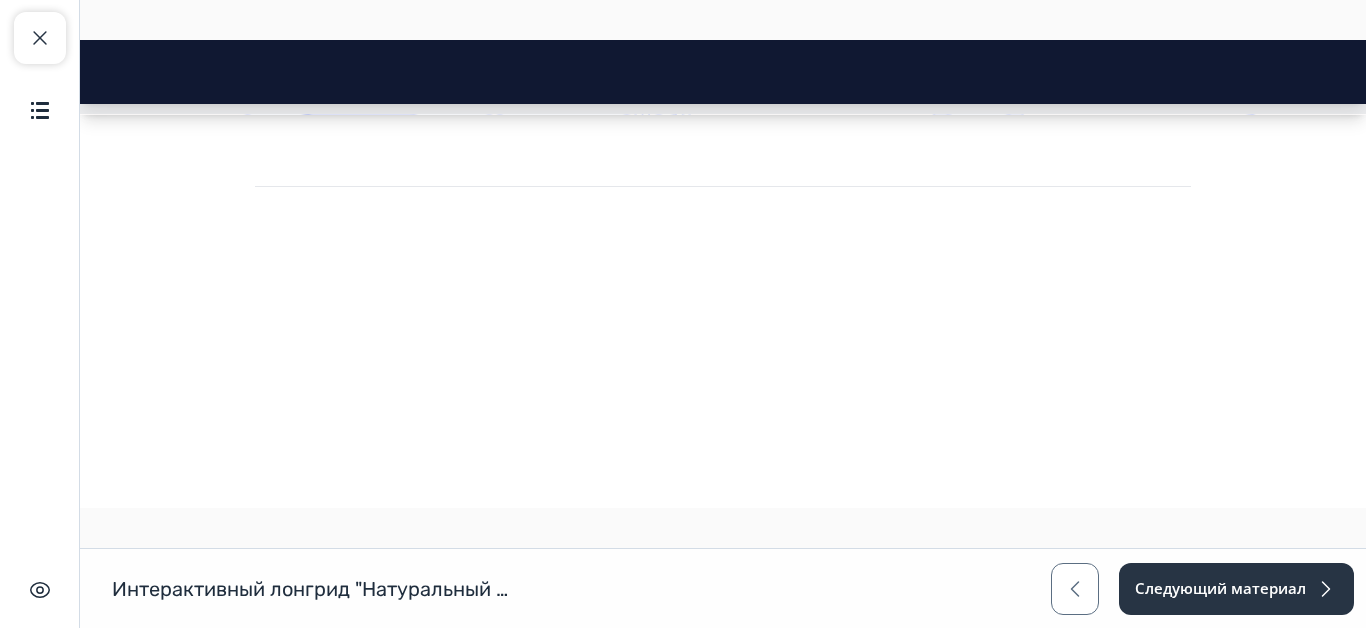 scroll, scrollTop: 700, scrollLeft: 0, axis: vertical 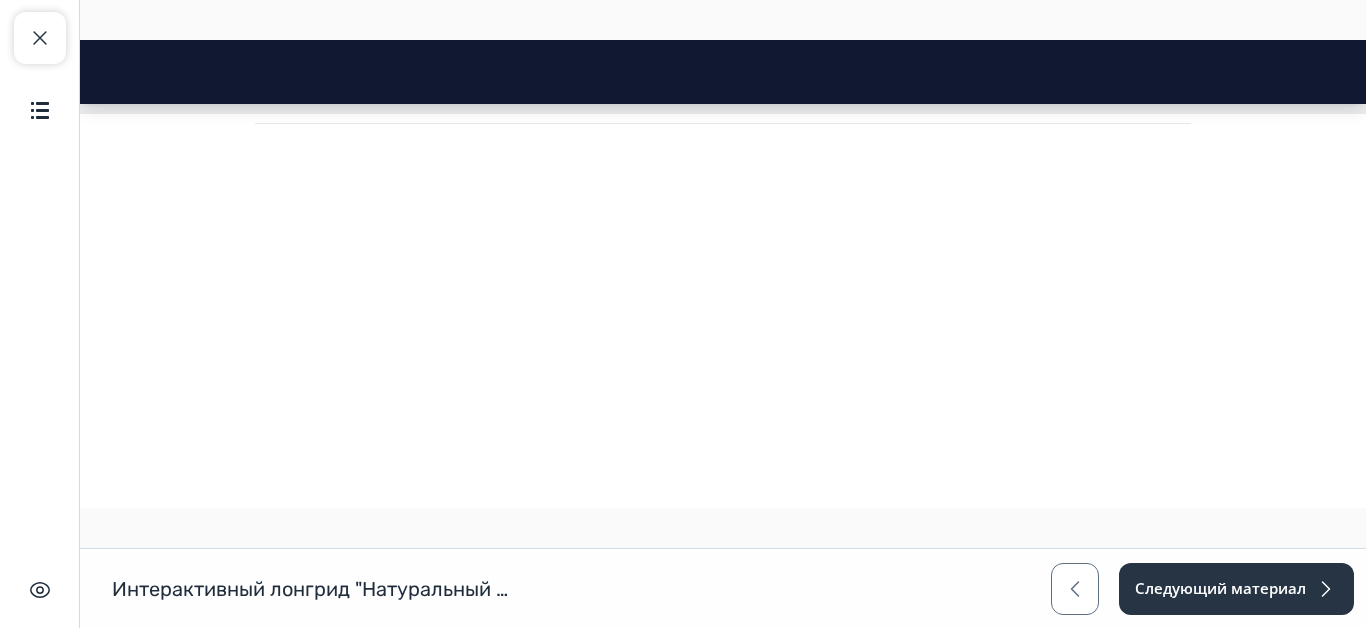 click on "10" at bounding box center (723, 360) 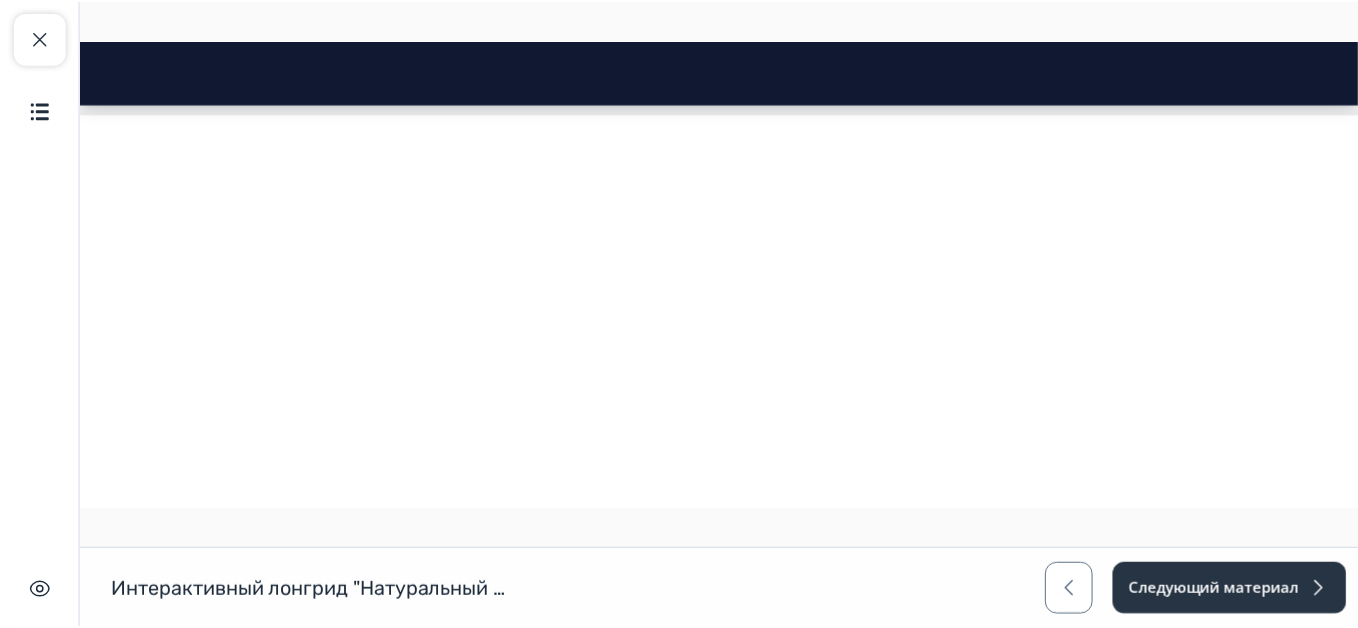 scroll, scrollTop: 1300, scrollLeft: 0, axis: vertical 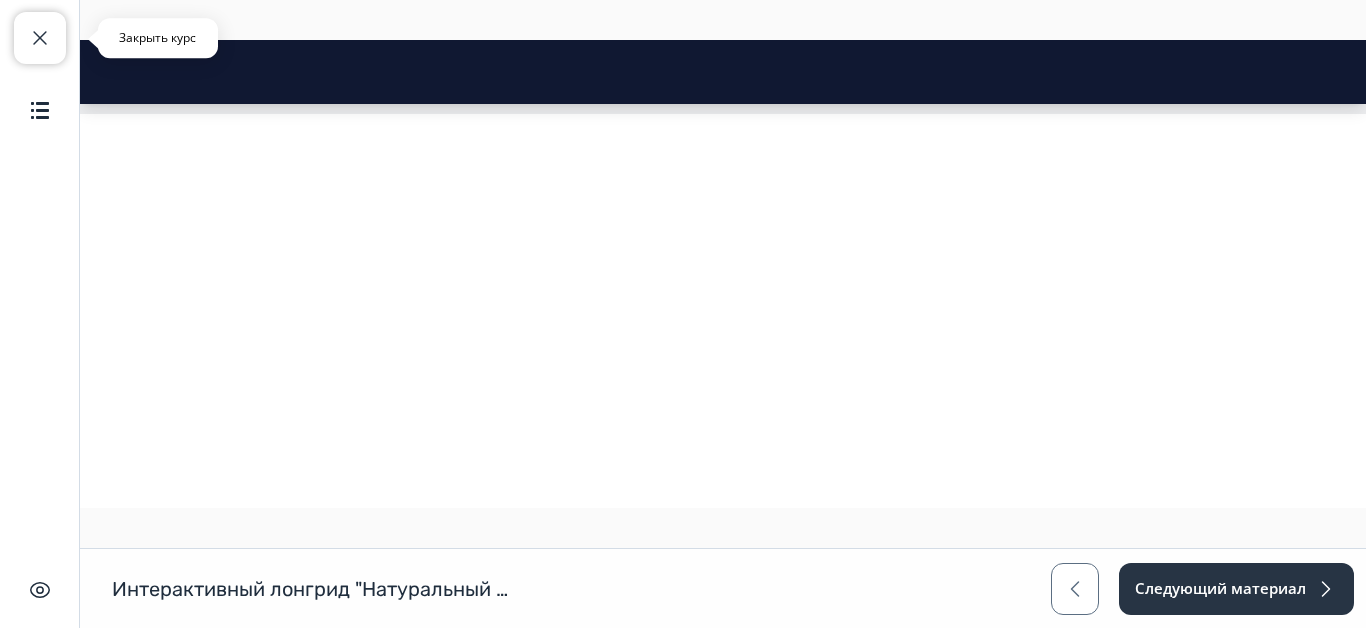 click at bounding box center (40, 38) 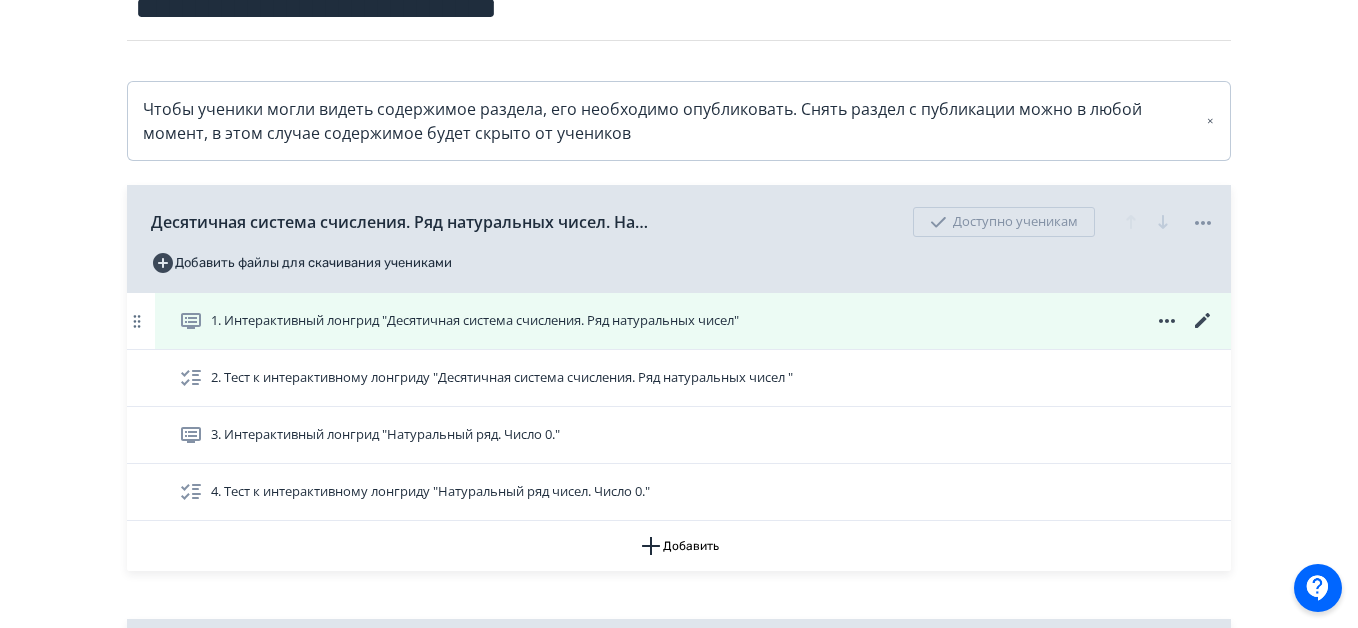 scroll, scrollTop: 300, scrollLeft: 0, axis: vertical 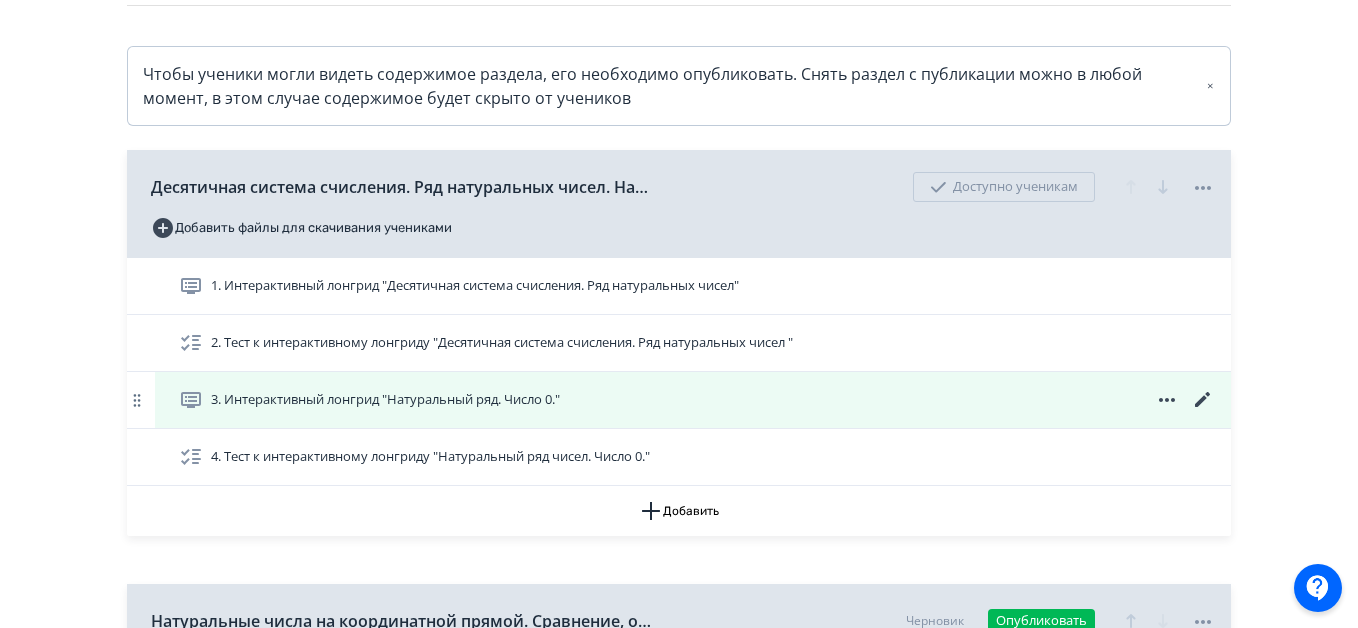 click 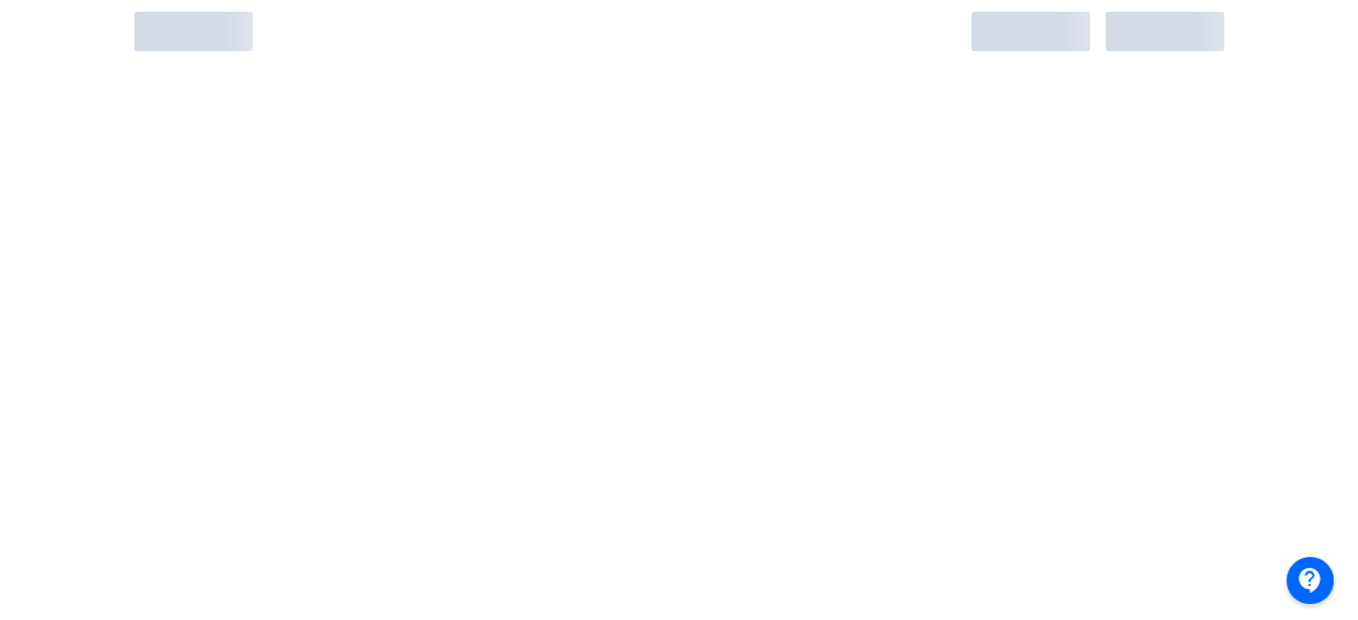 scroll, scrollTop: 0, scrollLeft: 0, axis: both 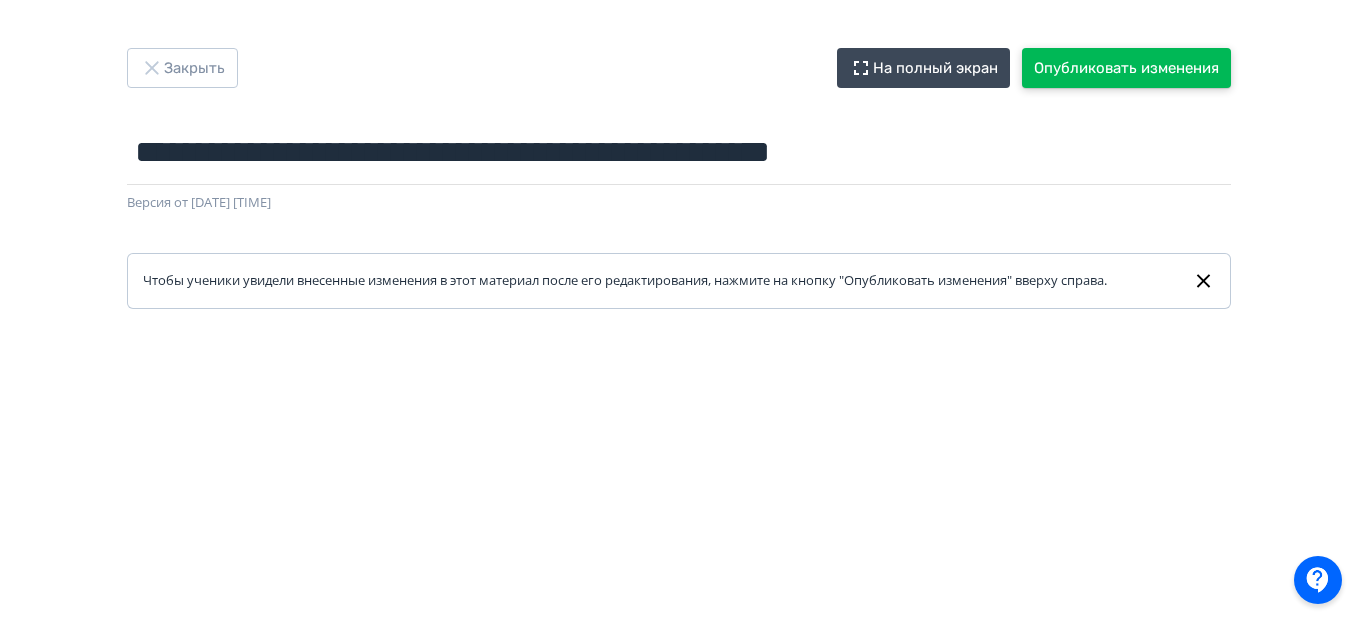 click on "Опубликовать изменения" at bounding box center (1126, 68) 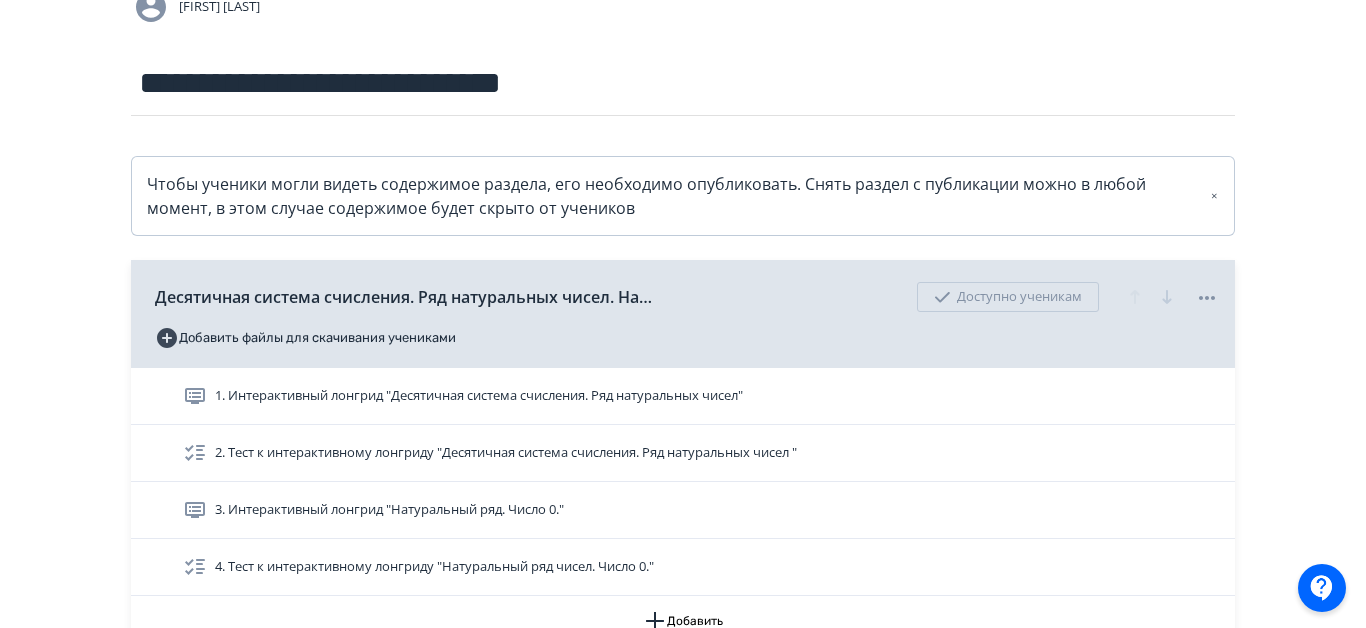 scroll, scrollTop: 0, scrollLeft: 0, axis: both 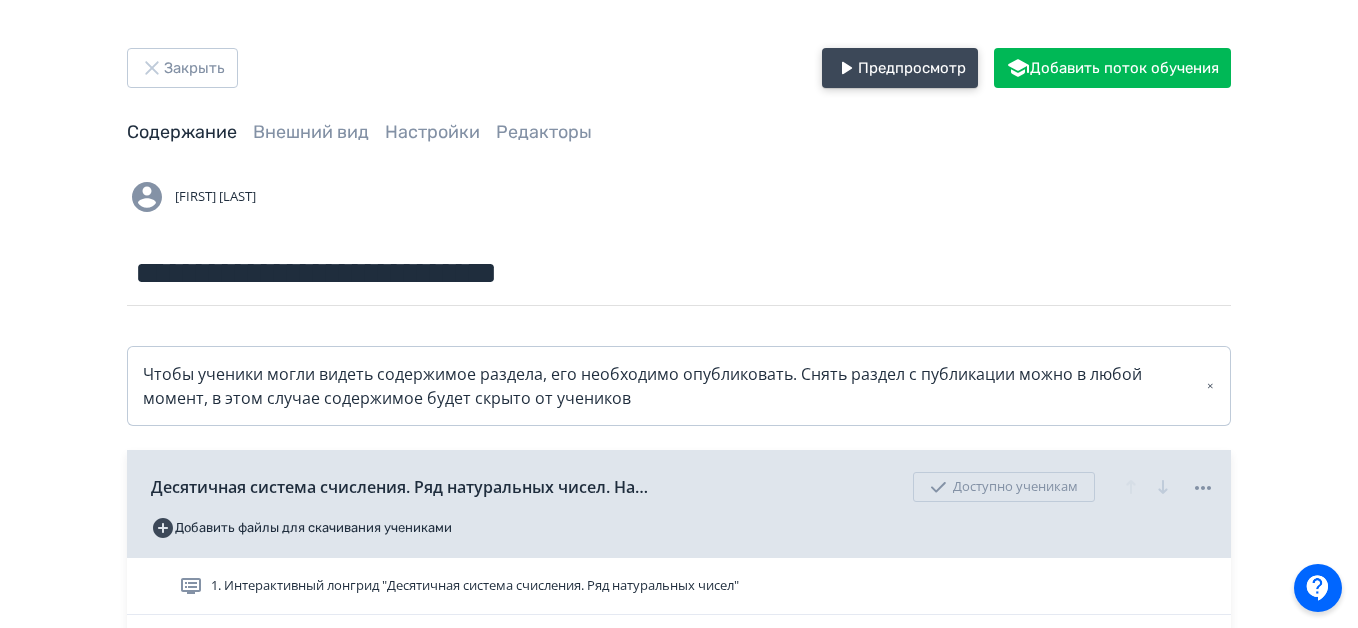 click on "Предпросмотр" at bounding box center [900, 68] 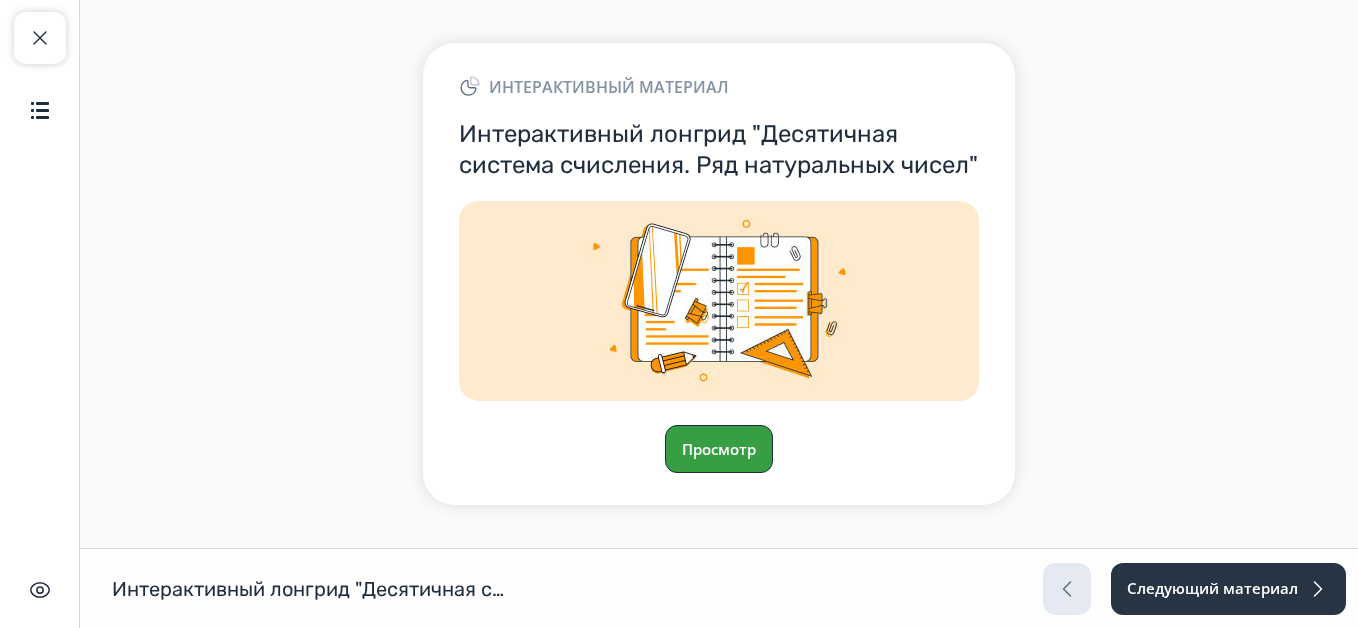 click on "Просмотр" at bounding box center [719, 449] 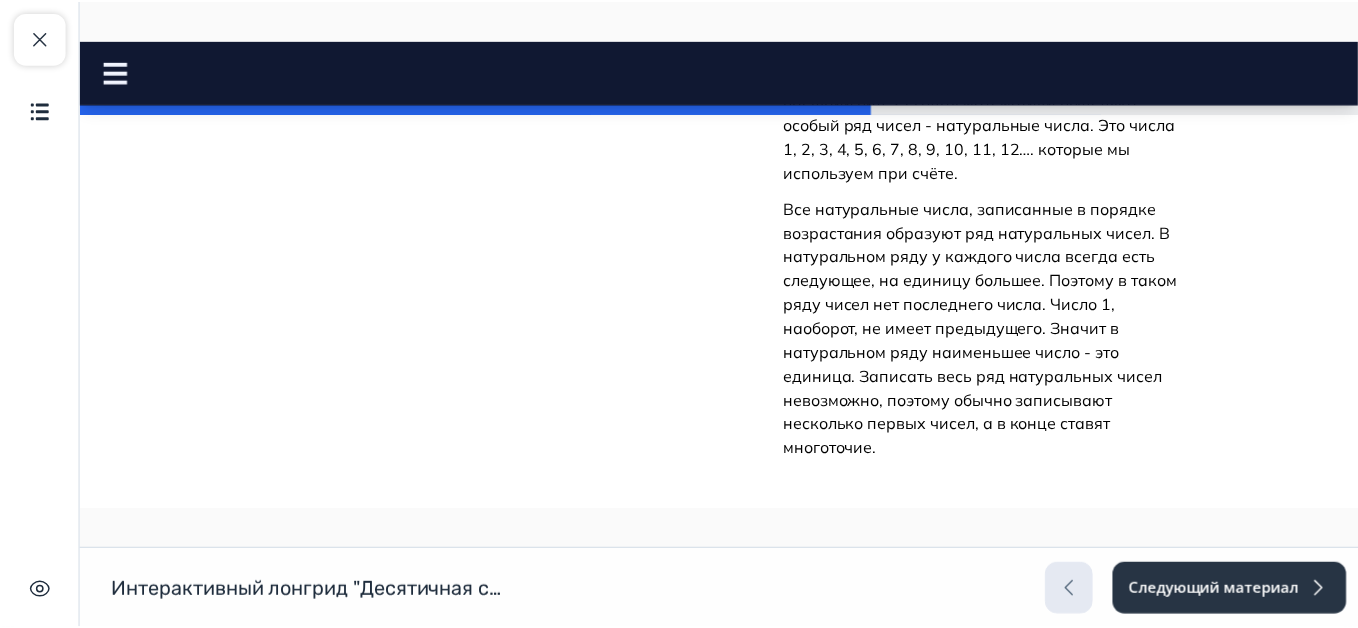 scroll, scrollTop: 2078, scrollLeft: 0, axis: vertical 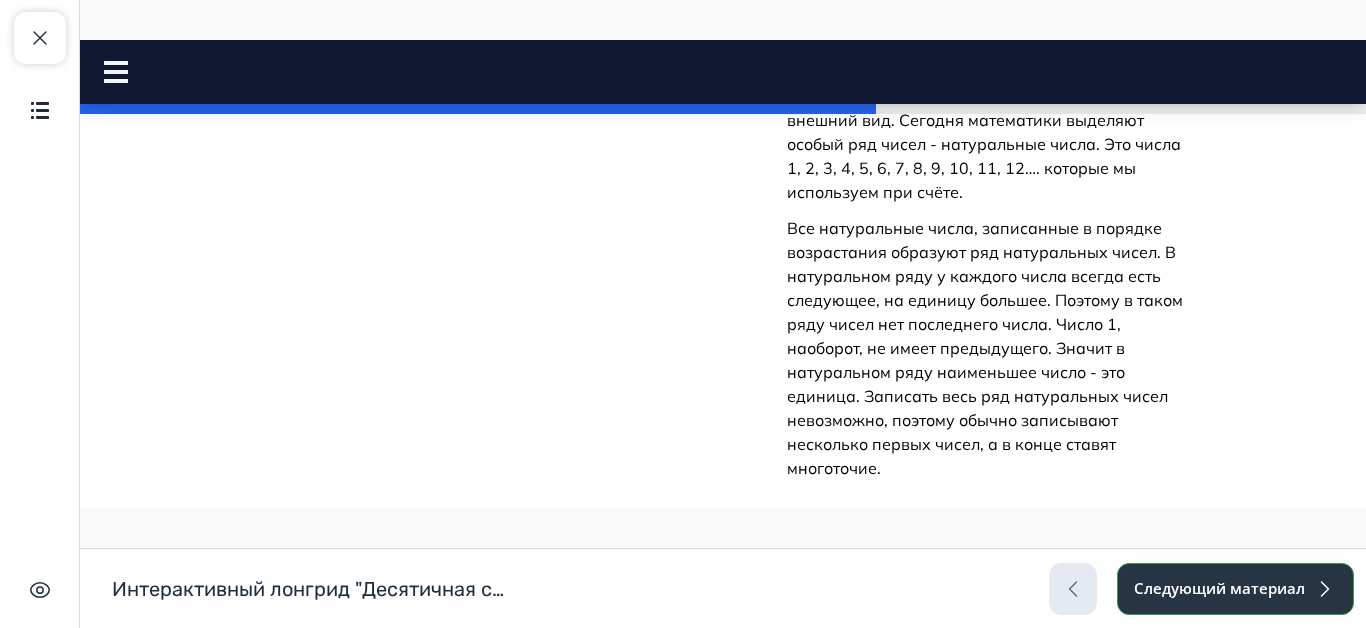 click on "Следующий материал" at bounding box center (1235, 589) 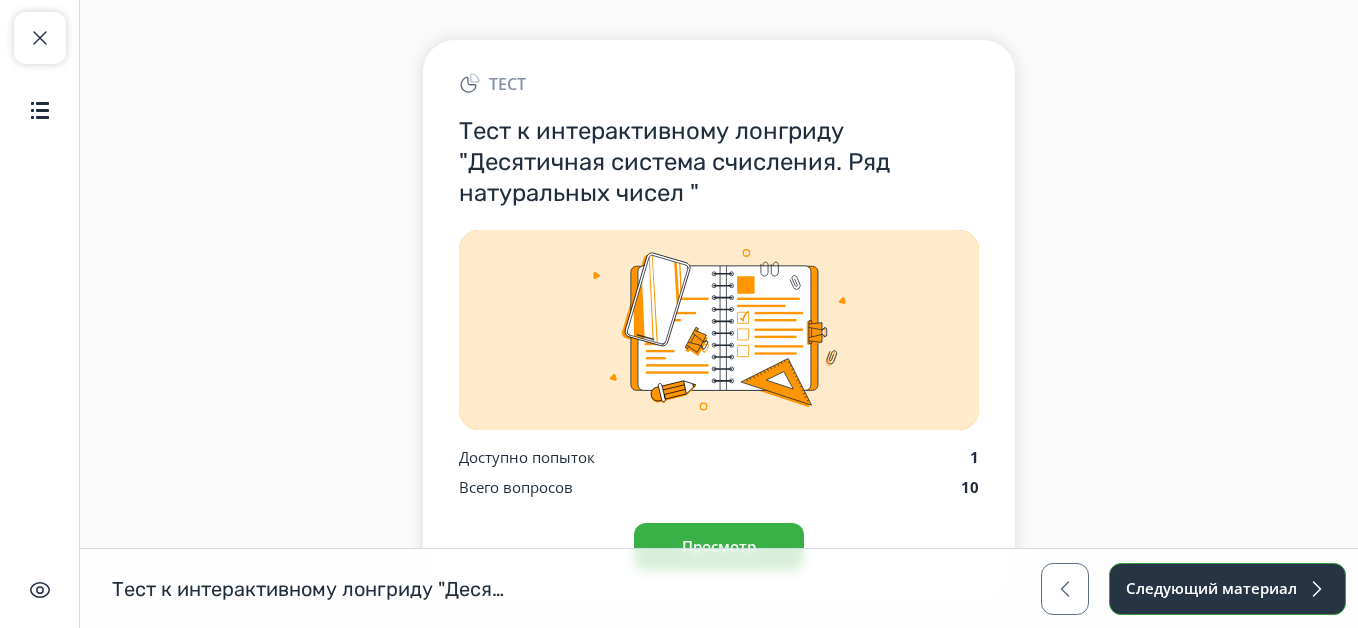 scroll, scrollTop: 95, scrollLeft: 0, axis: vertical 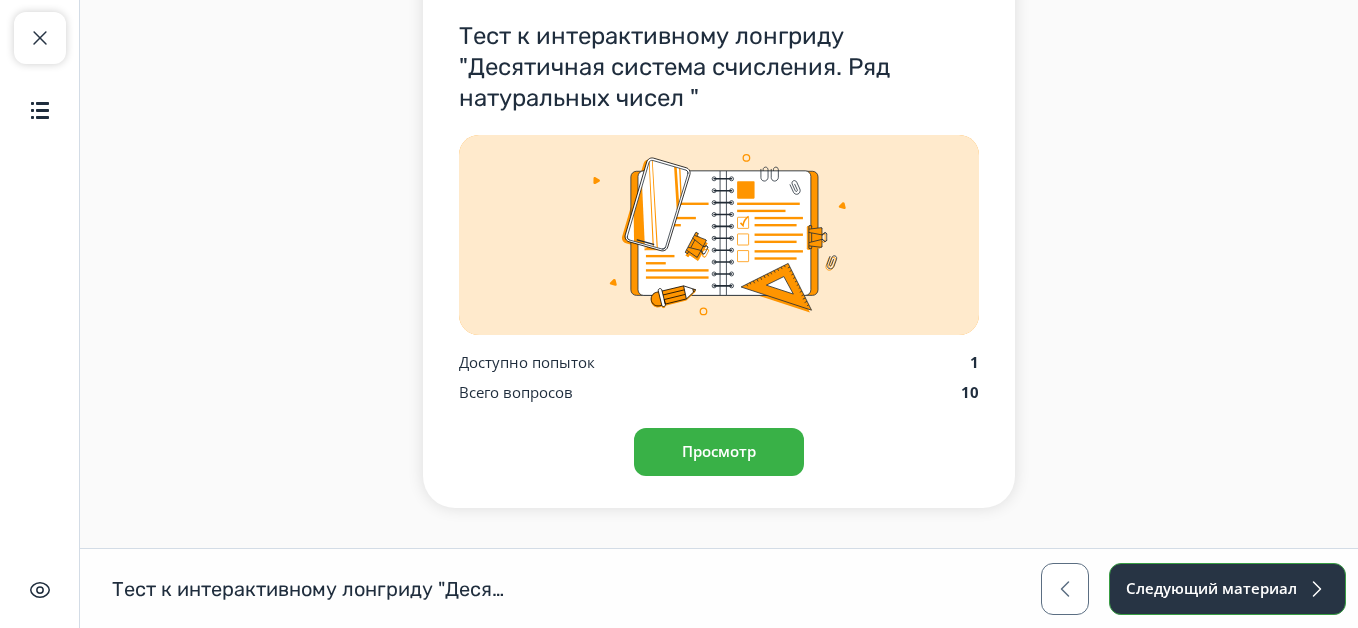 click on "Следующий материал" at bounding box center (1227, 589) 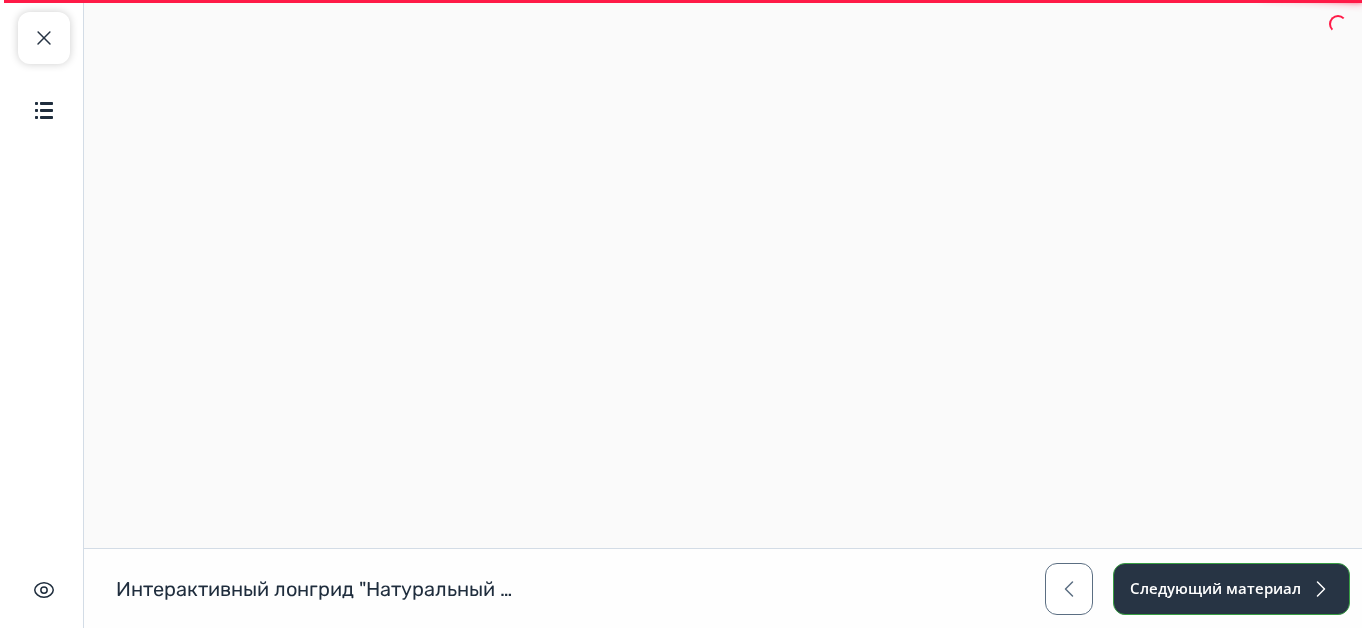 scroll, scrollTop: 0, scrollLeft: 0, axis: both 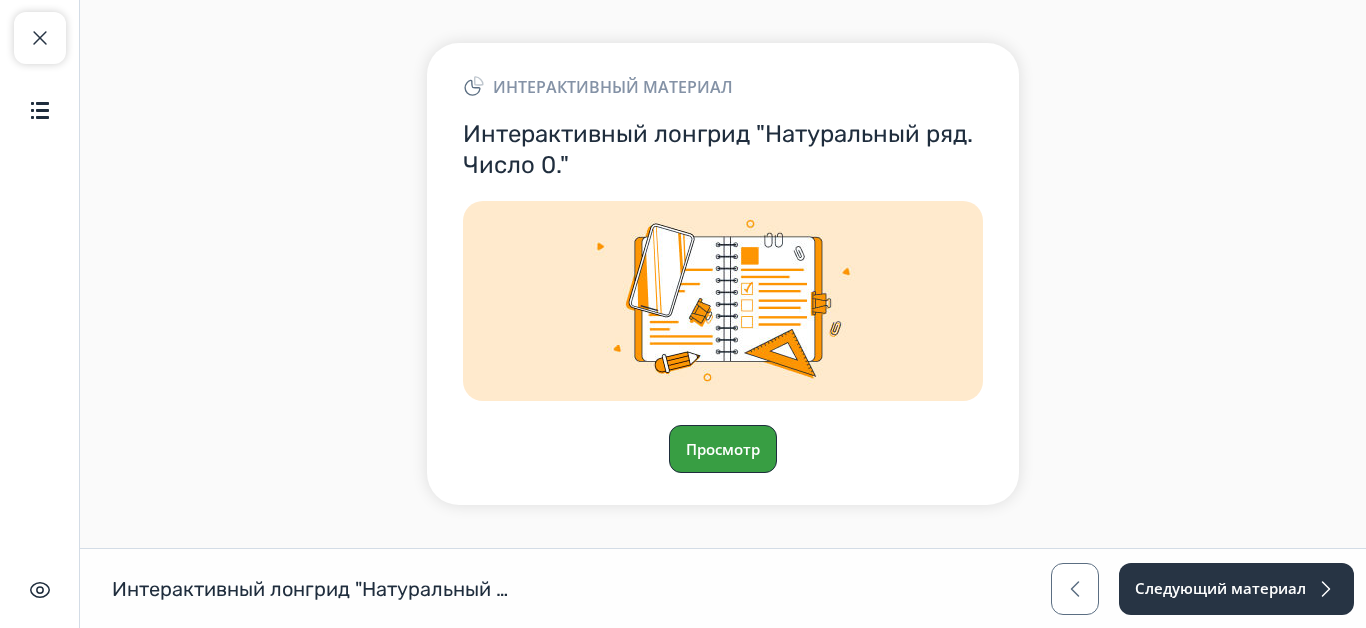 click on "Просмотр" at bounding box center (723, 449) 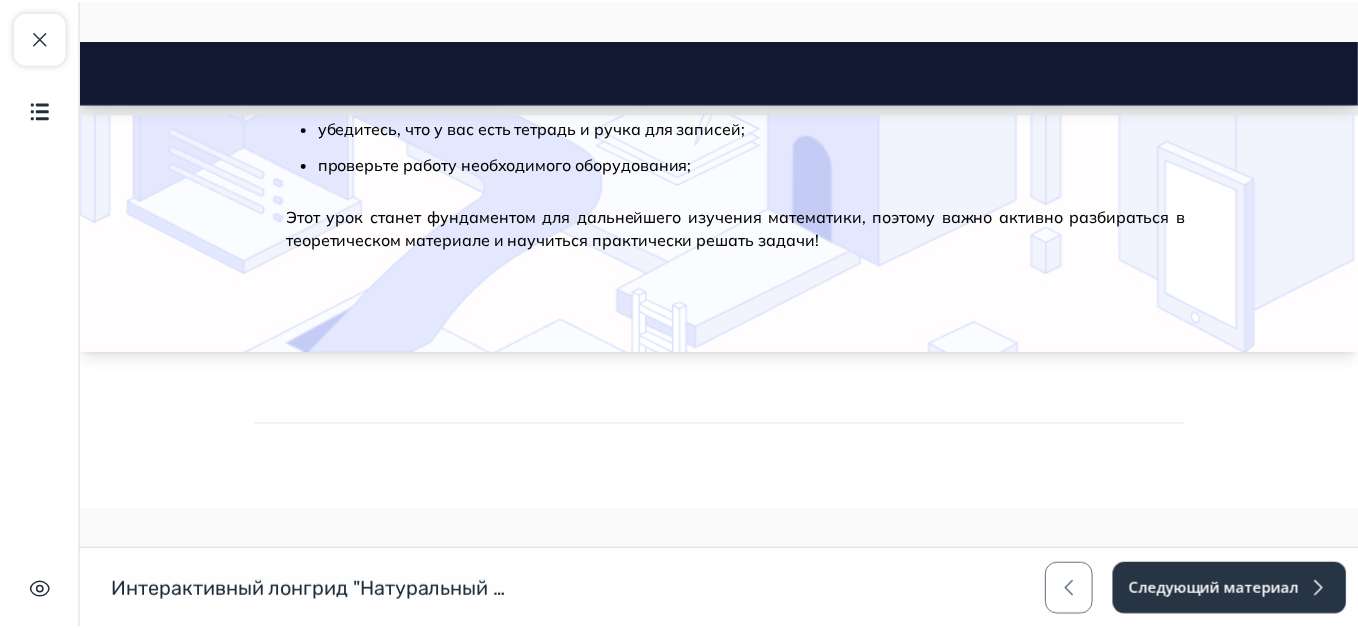 scroll, scrollTop: 0, scrollLeft: 0, axis: both 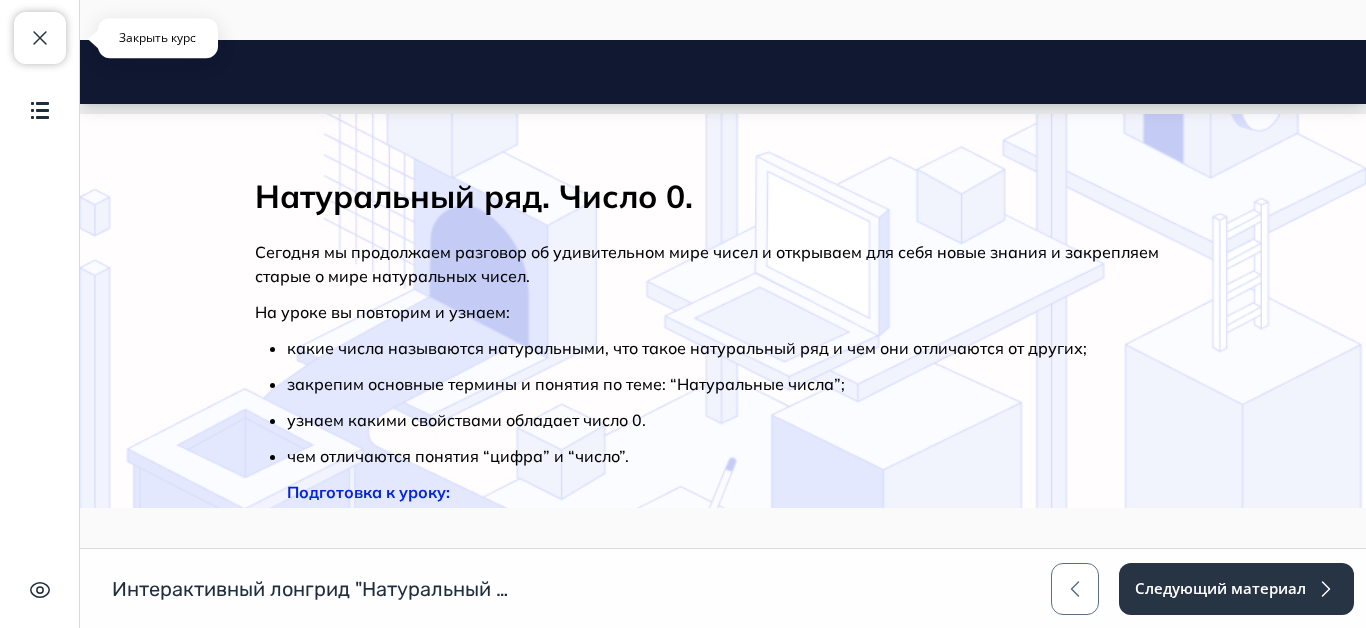 click at bounding box center [40, 38] 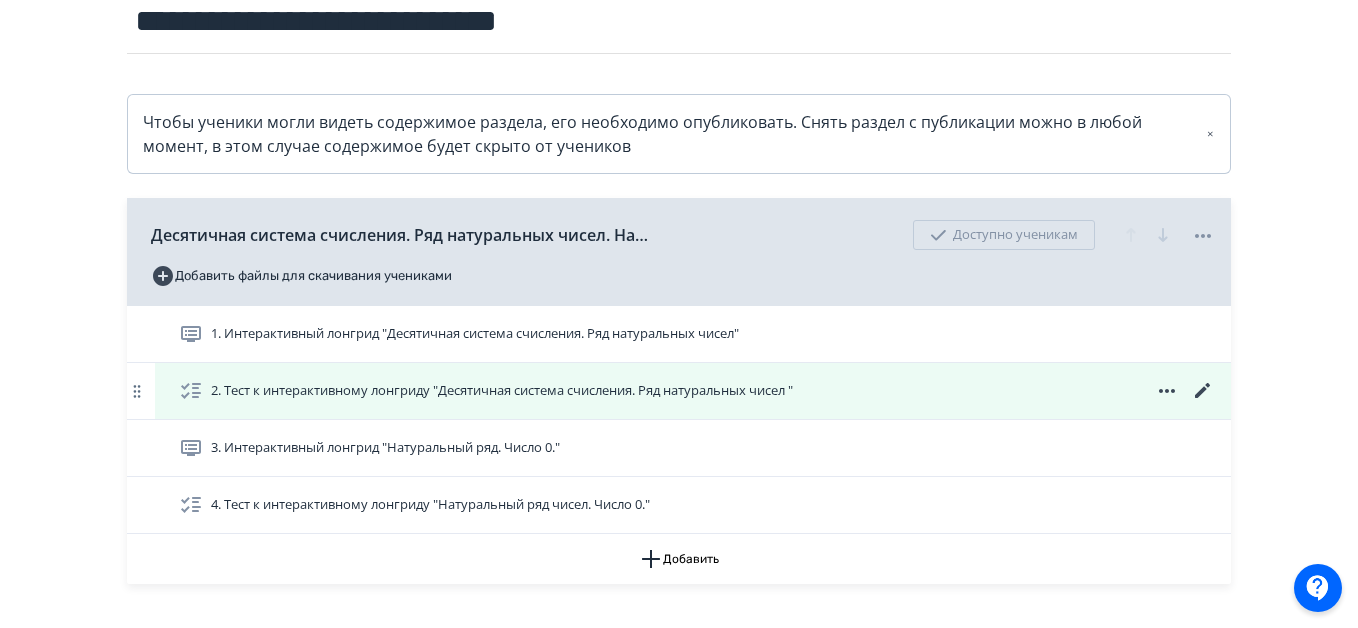 scroll, scrollTop: 300, scrollLeft: 0, axis: vertical 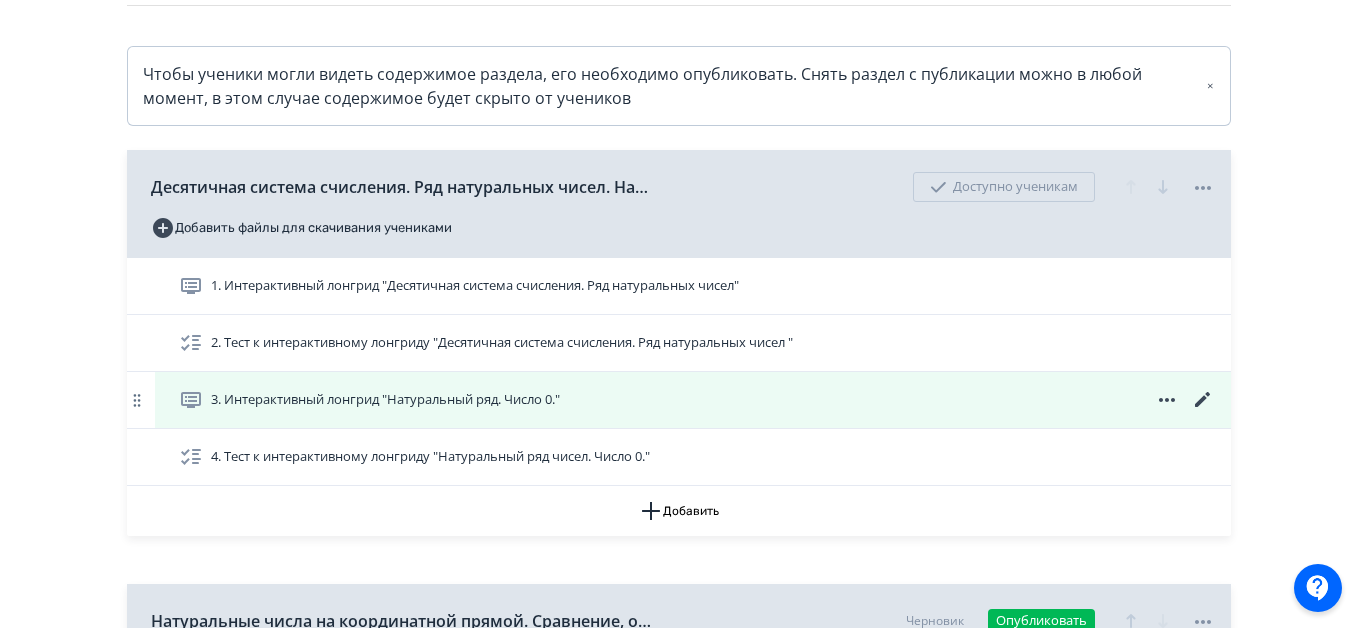 click 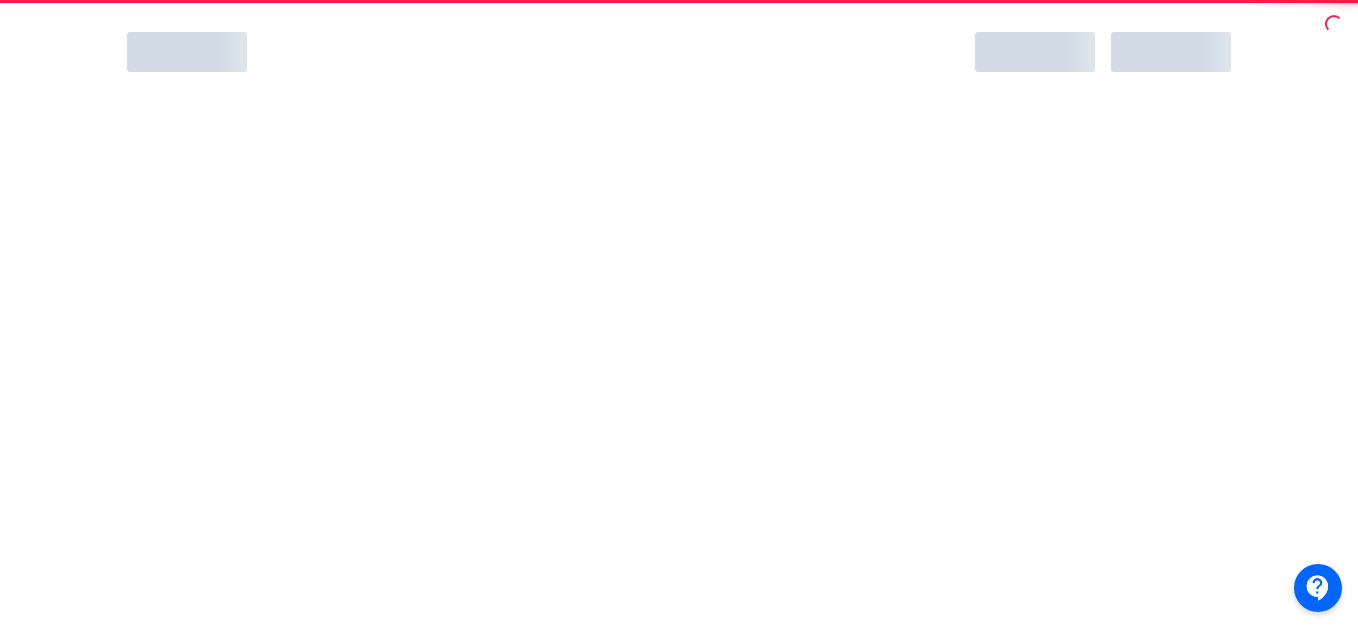 scroll, scrollTop: 0, scrollLeft: 0, axis: both 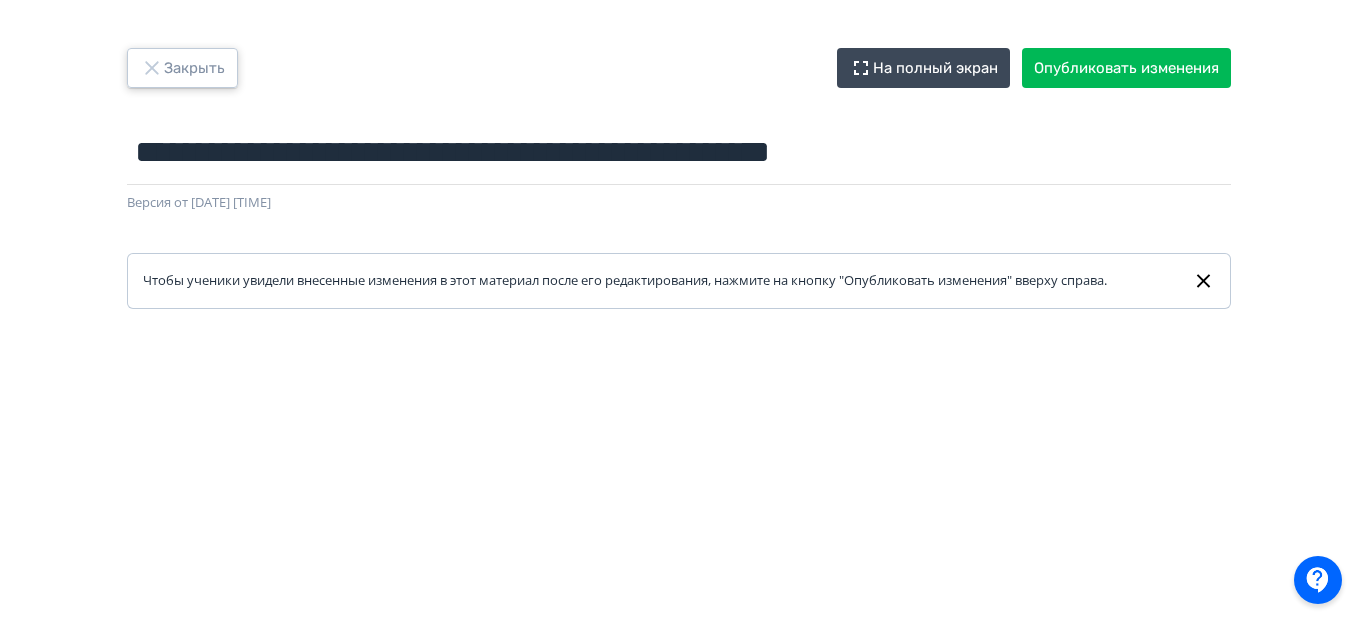 click on "Закрыть" at bounding box center [182, 68] 